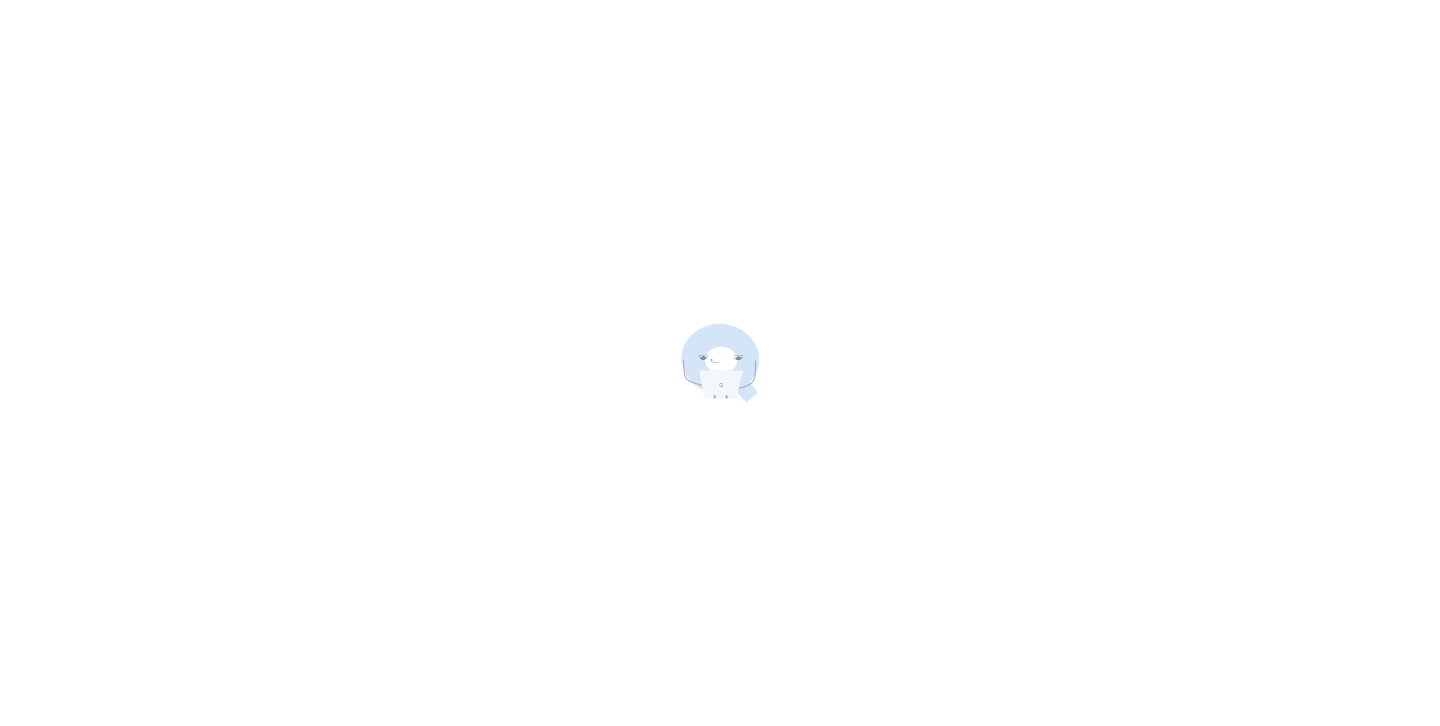 scroll, scrollTop: 0, scrollLeft: 0, axis: both 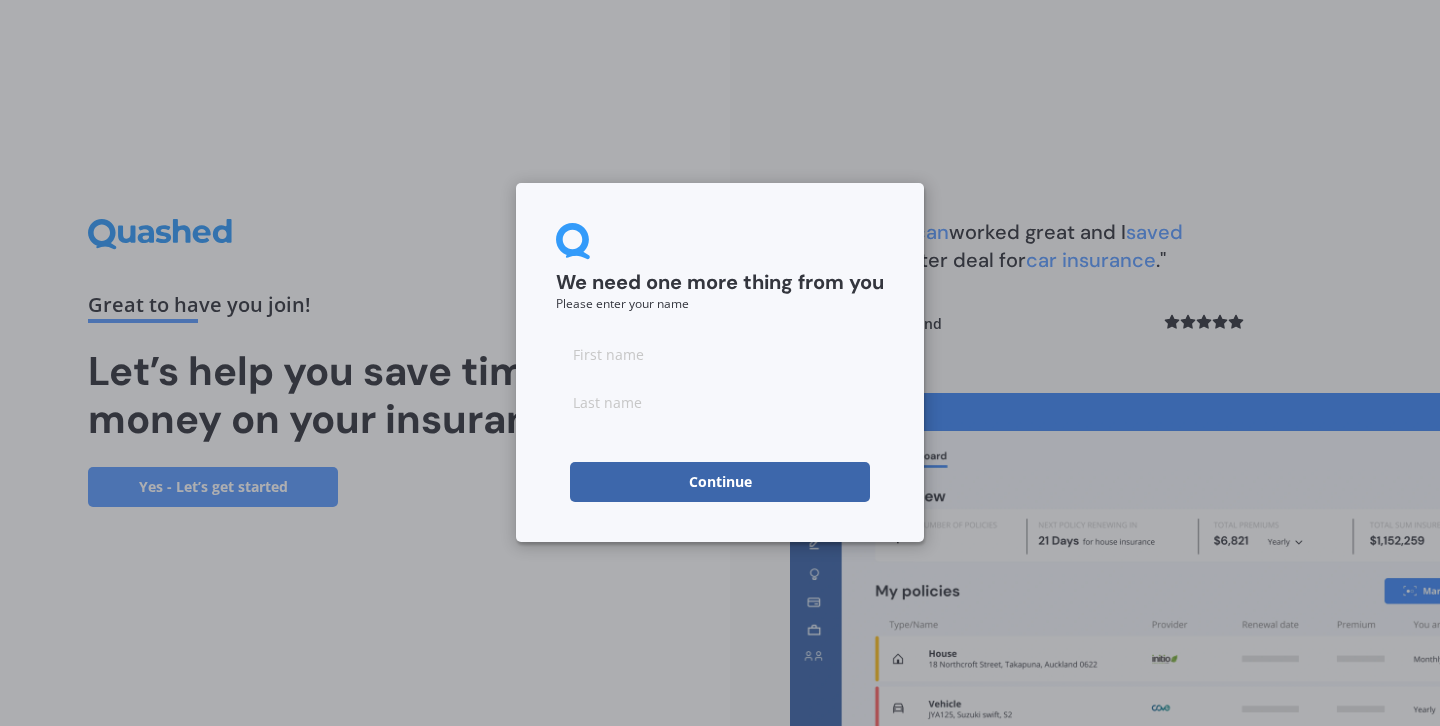 click at bounding box center [720, 354] 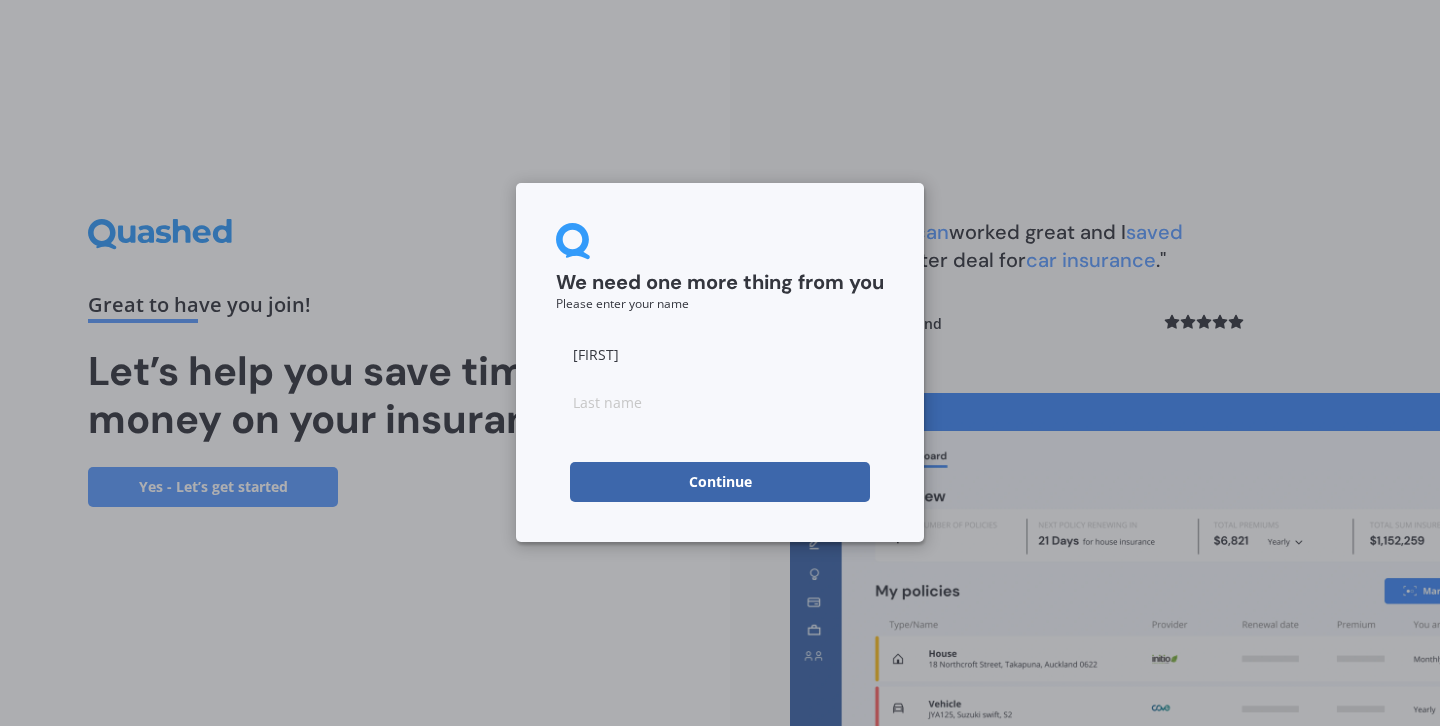 type on "[FIRST]" 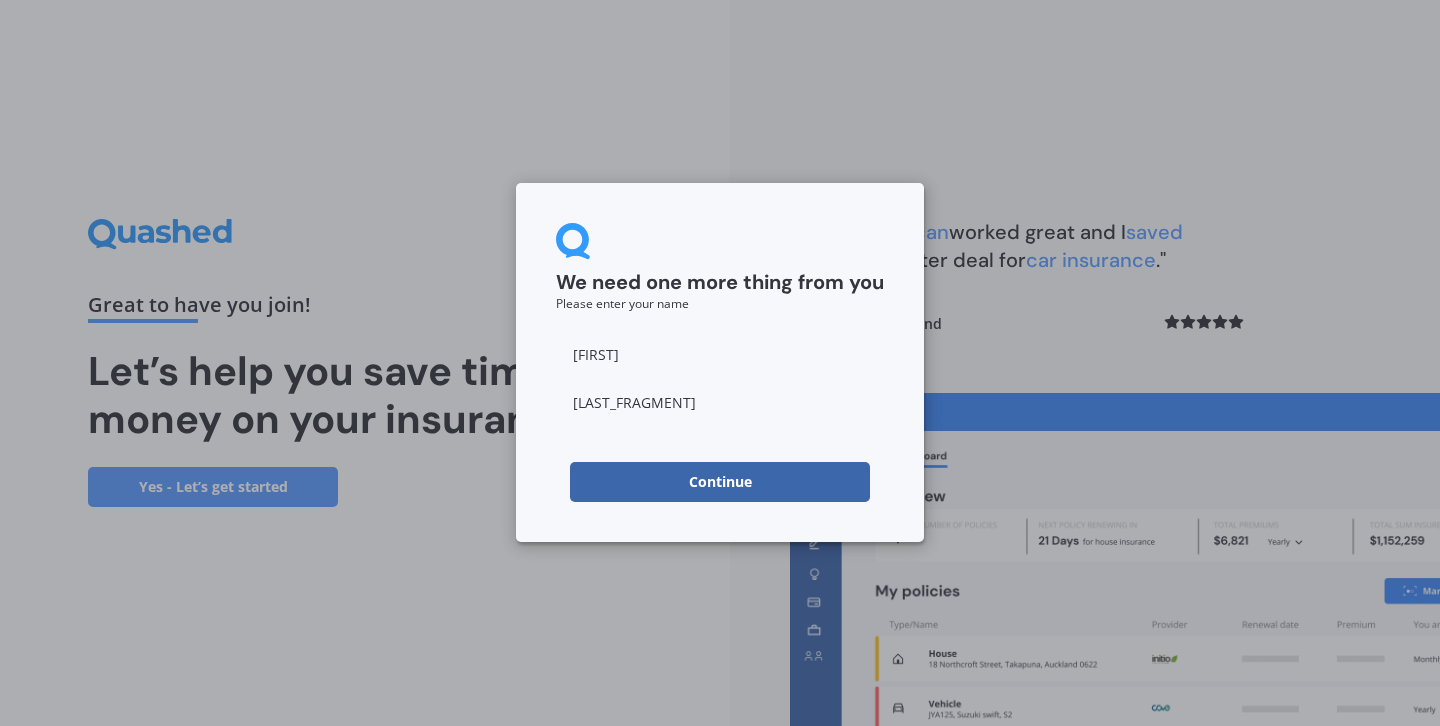 type on "[LAST_FRAGMENT]" 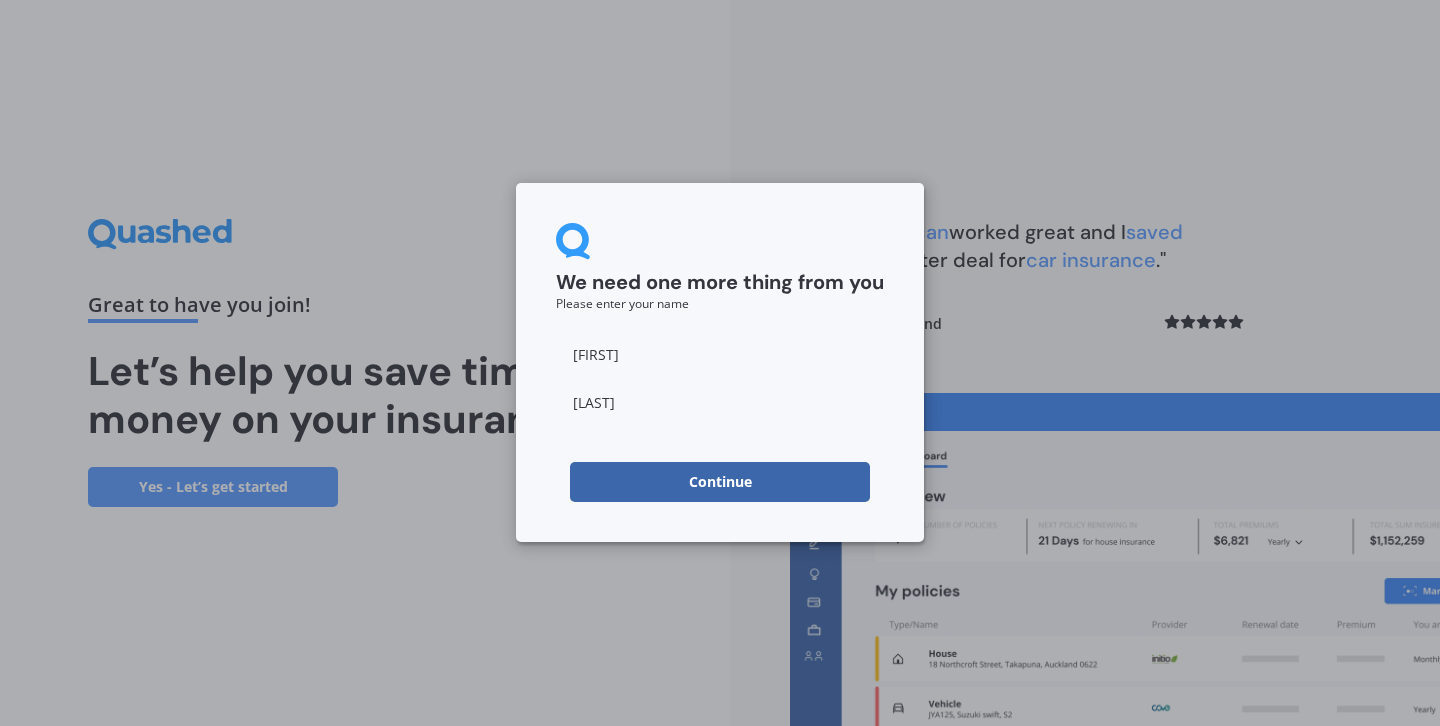 click on "Continue" at bounding box center [720, 482] 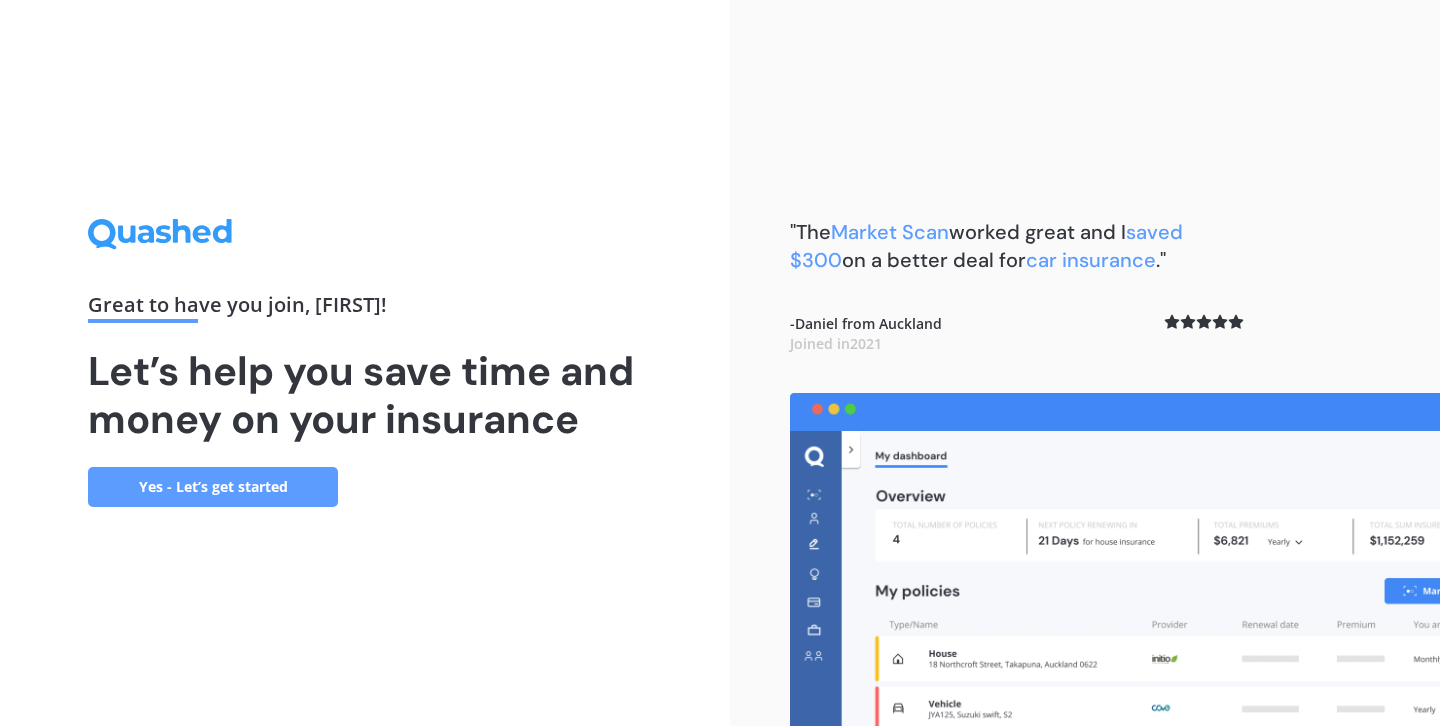 click on "Yes - Let’s get started" at bounding box center [213, 487] 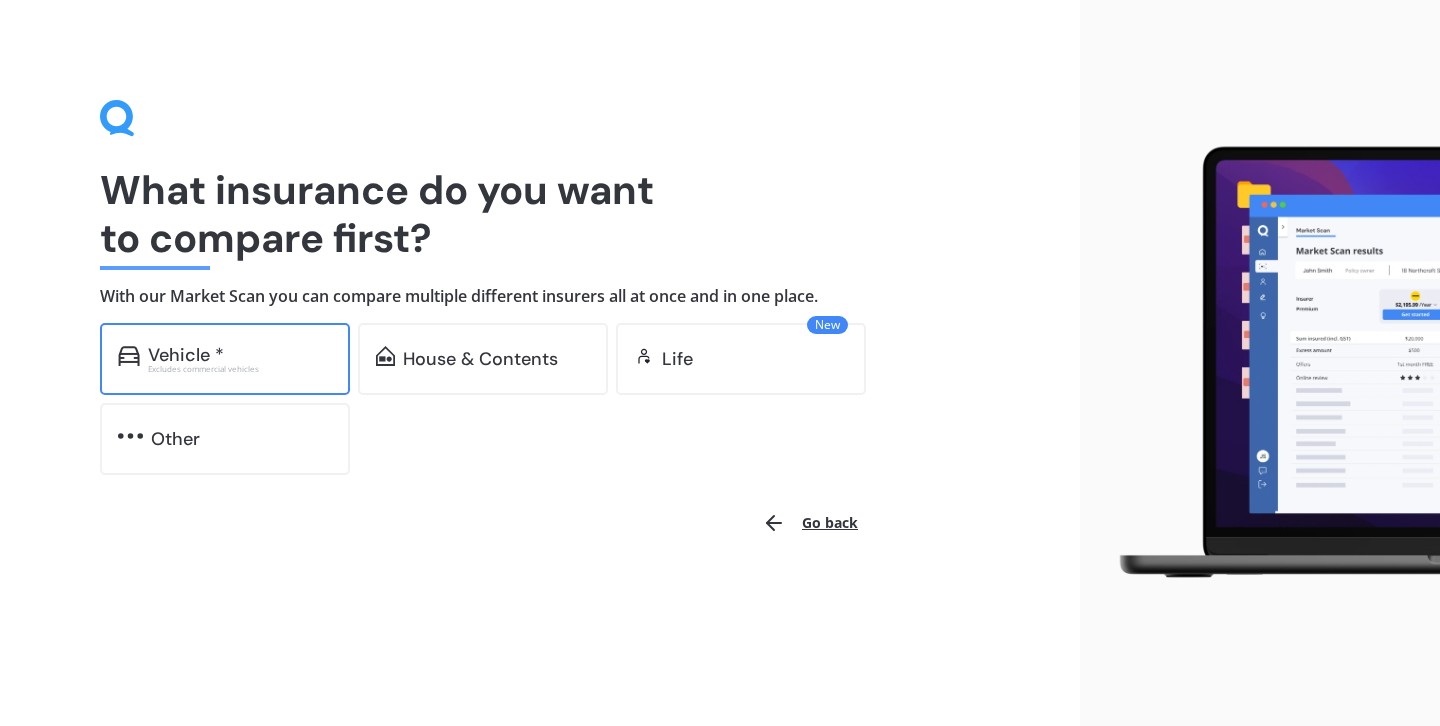 click on "Excludes commercial vehicles" at bounding box center (240, 369) 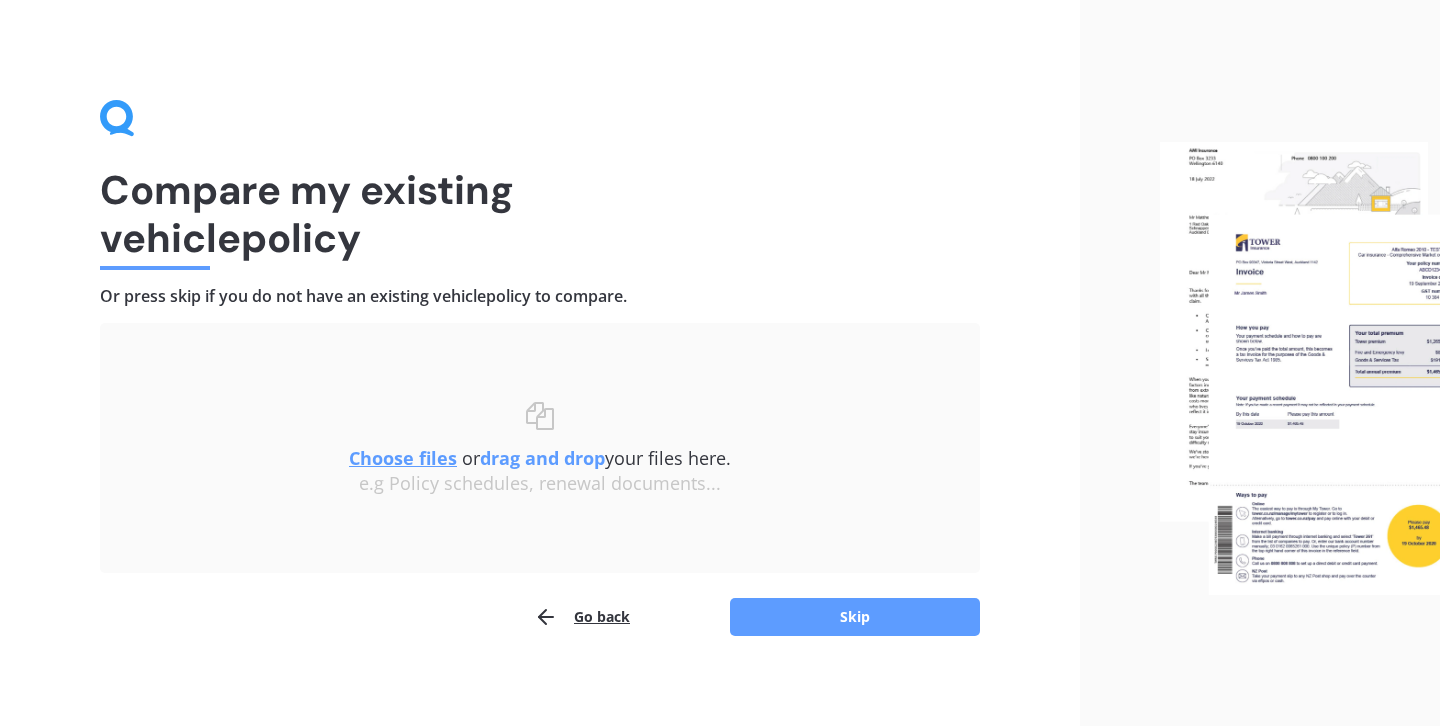 scroll, scrollTop: 10, scrollLeft: 0, axis: vertical 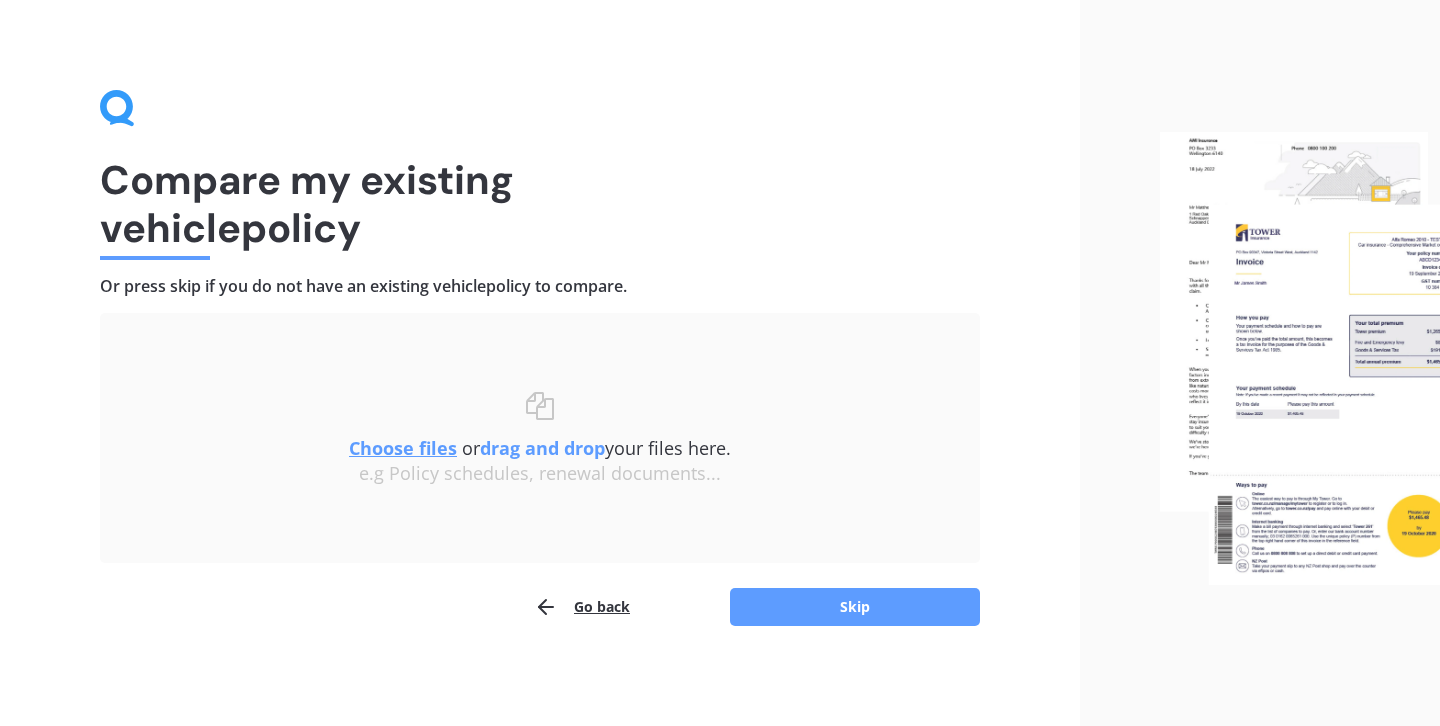 click on "Choose files" at bounding box center (403, 448) 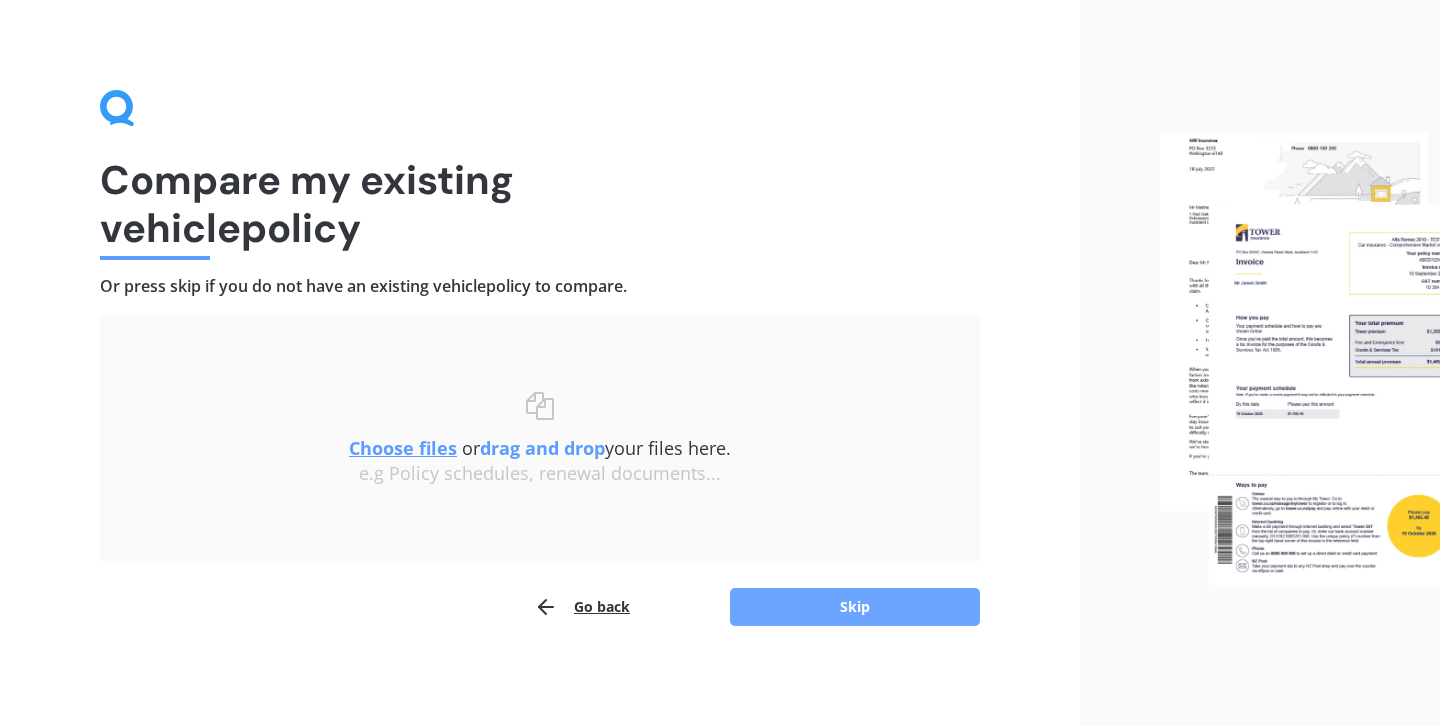 click on "Skip" at bounding box center [855, 607] 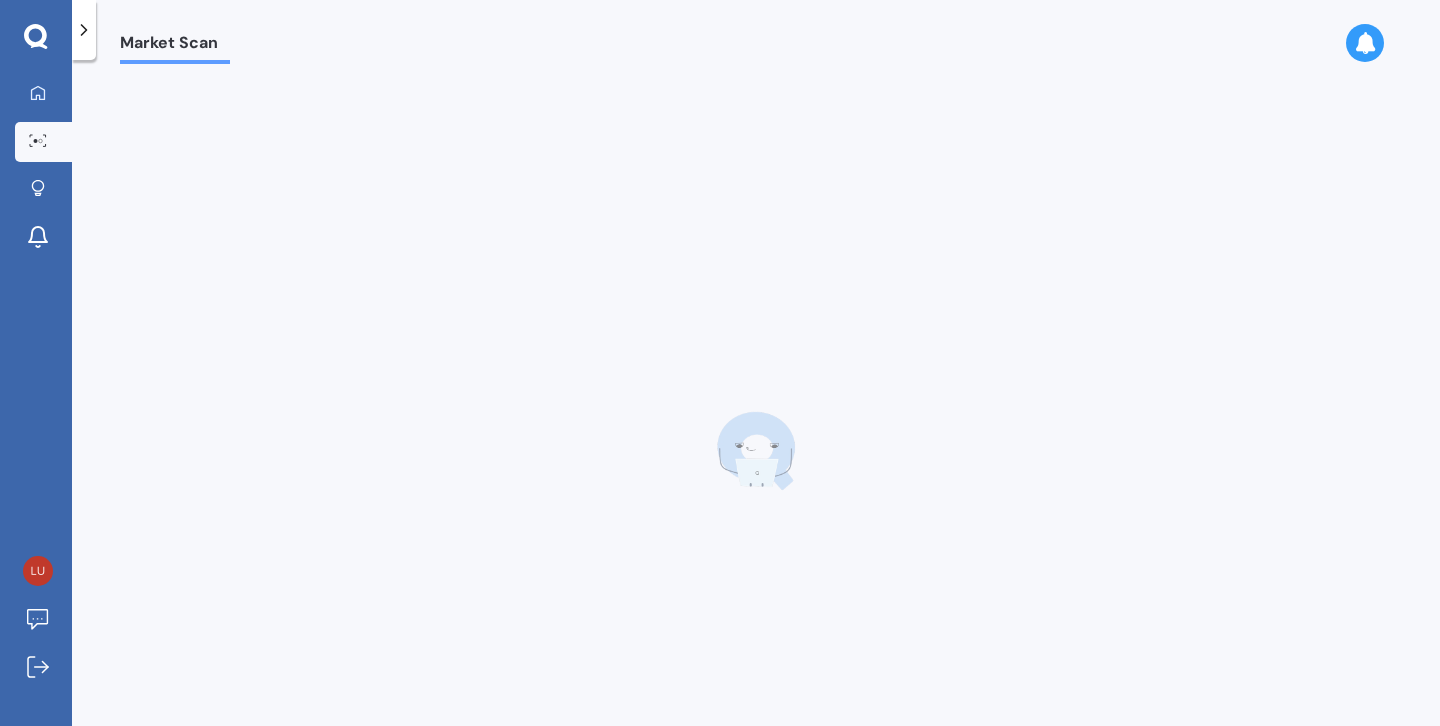 scroll, scrollTop: 0, scrollLeft: 0, axis: both 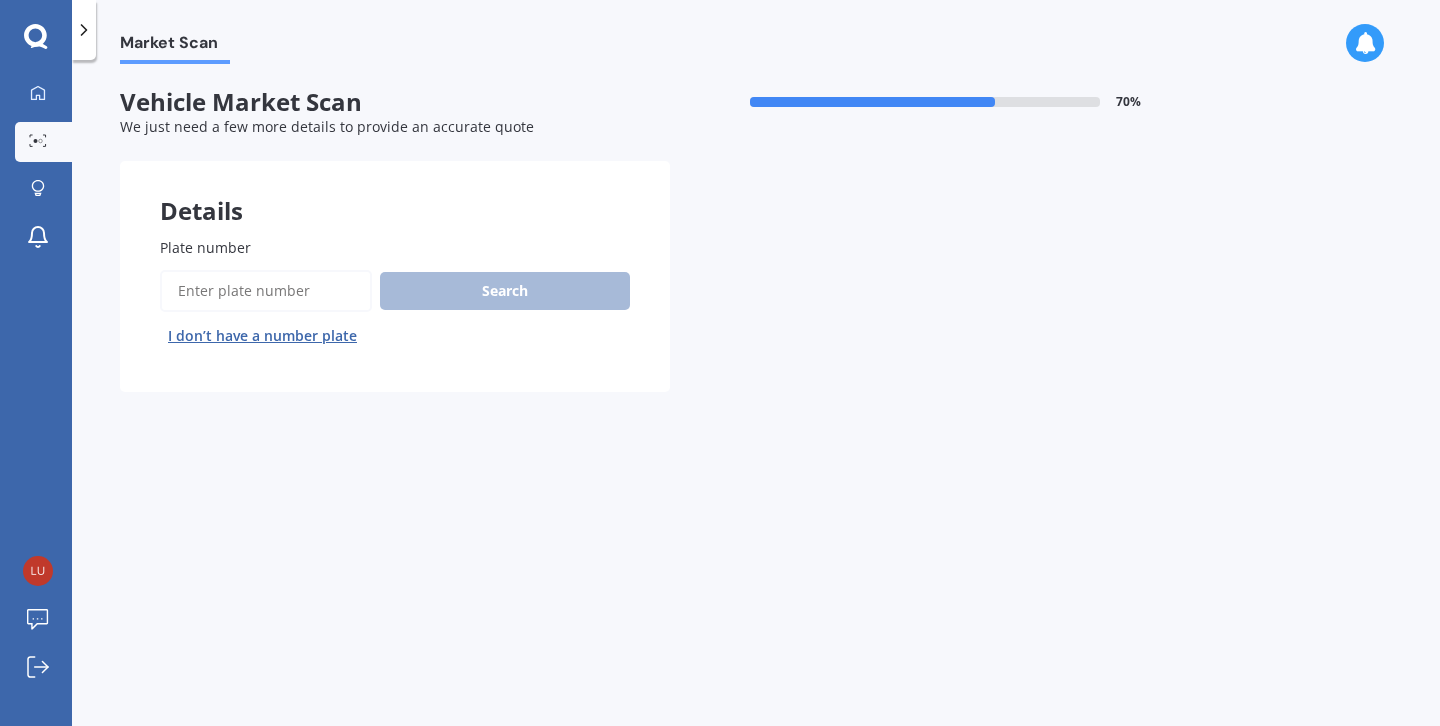 click on "Plate number" at bounding box center (266, 291) 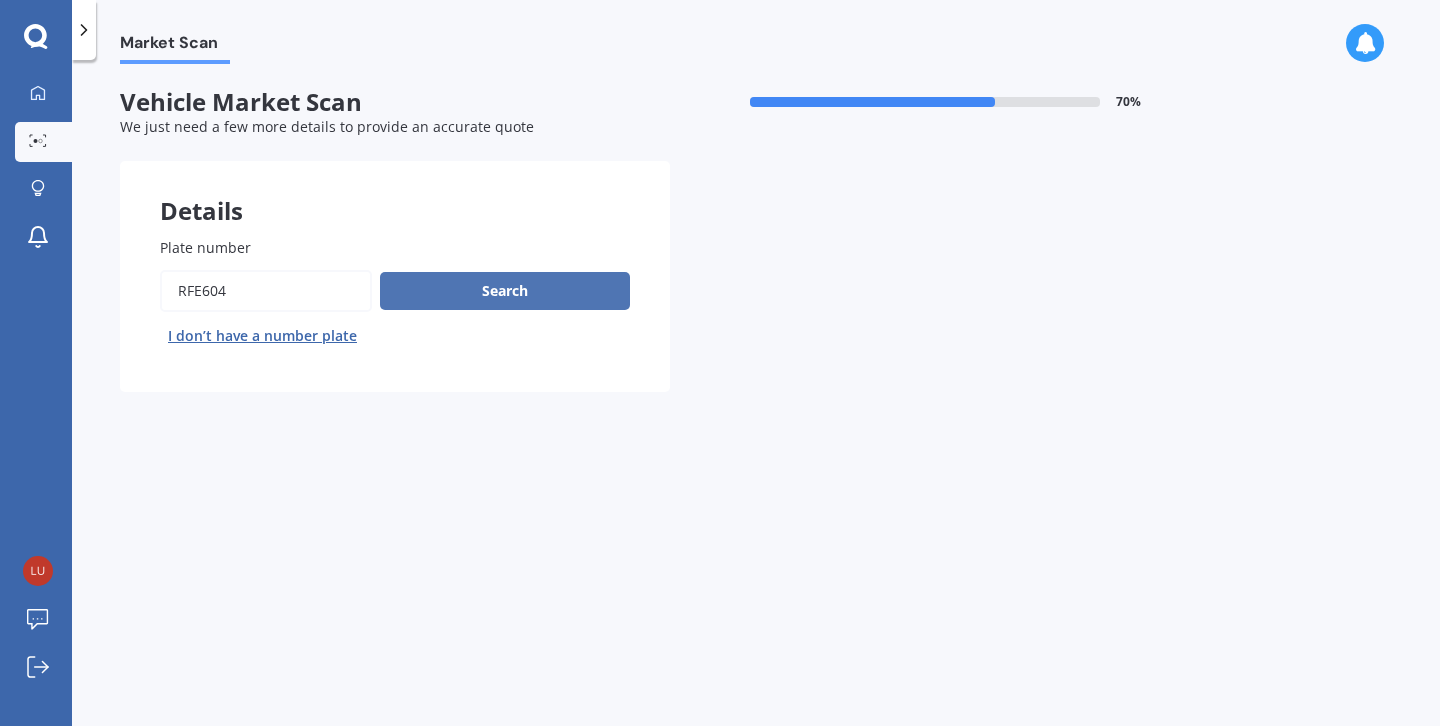 type on "RFE604" 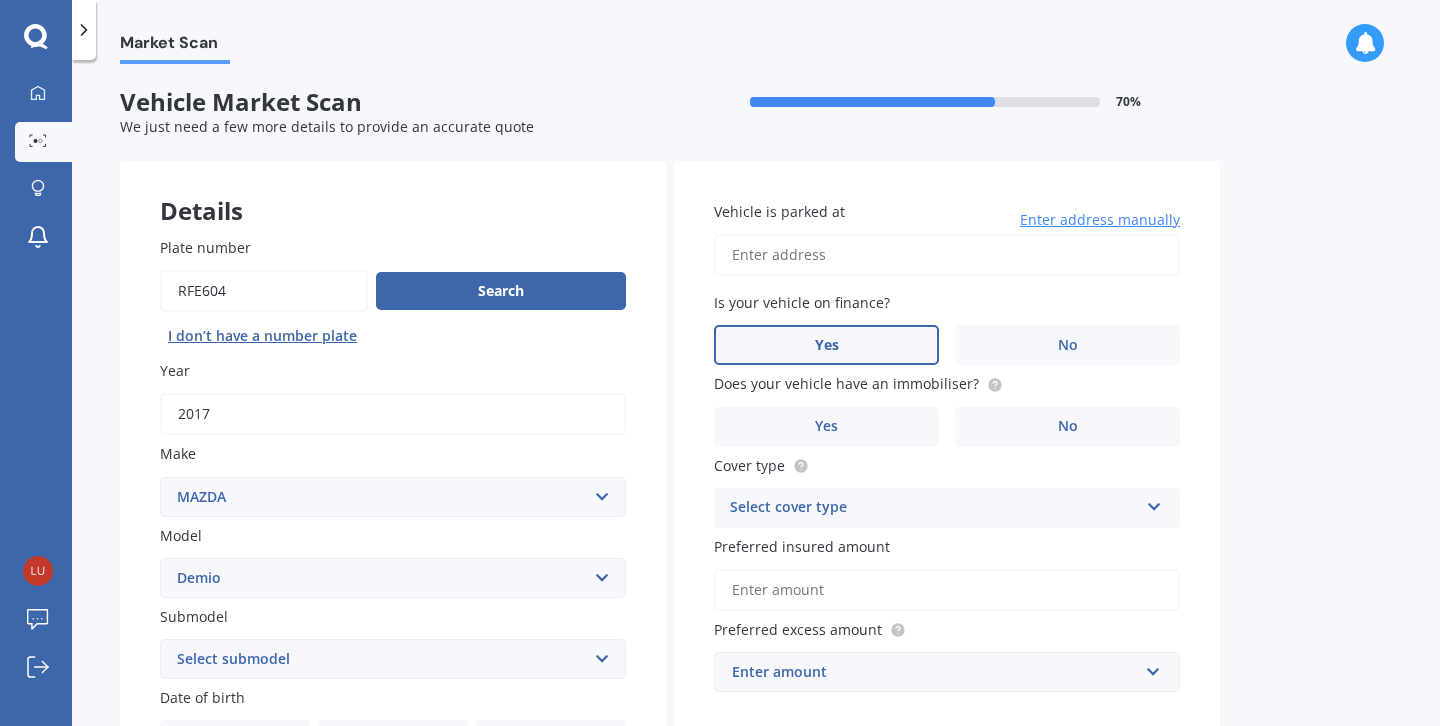 click on "Yes" at bounding box center (272, 822) 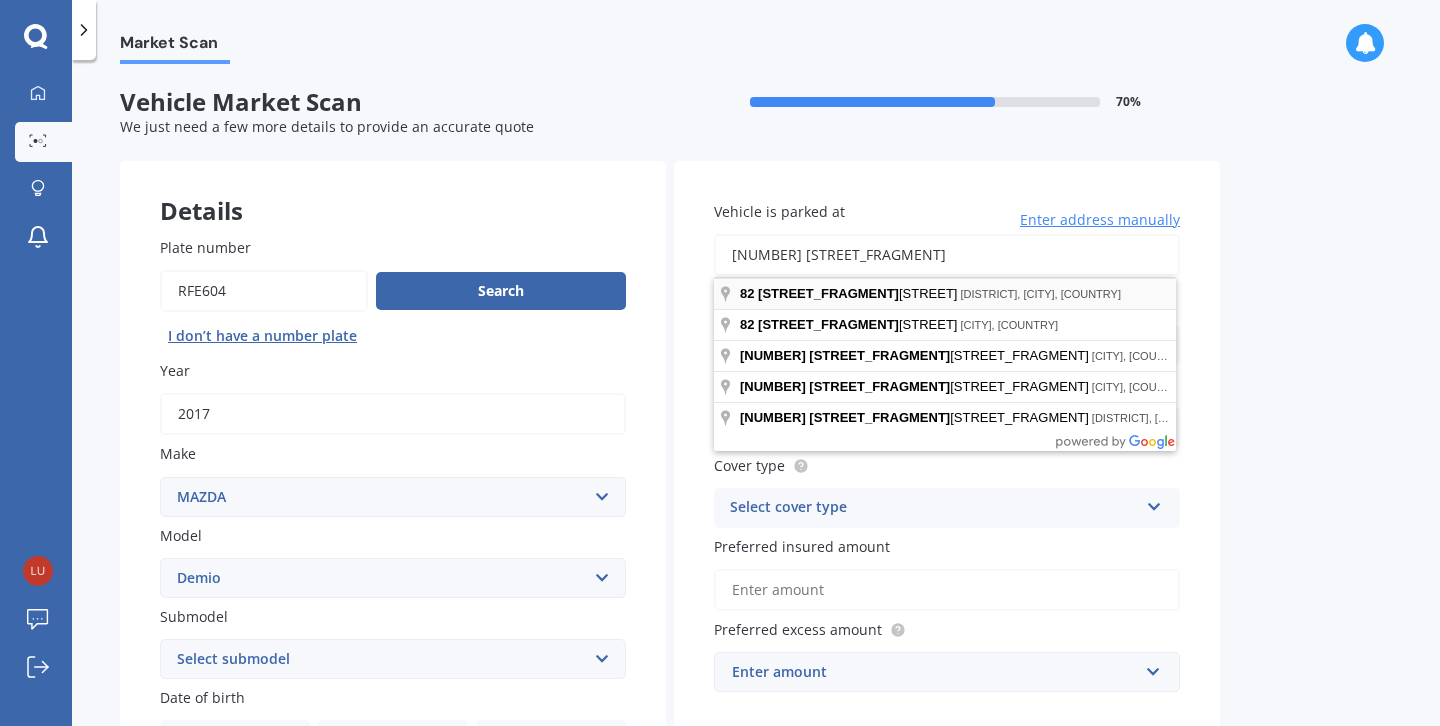 type on "[NUMBER] [STREET_FRAGMENT]" 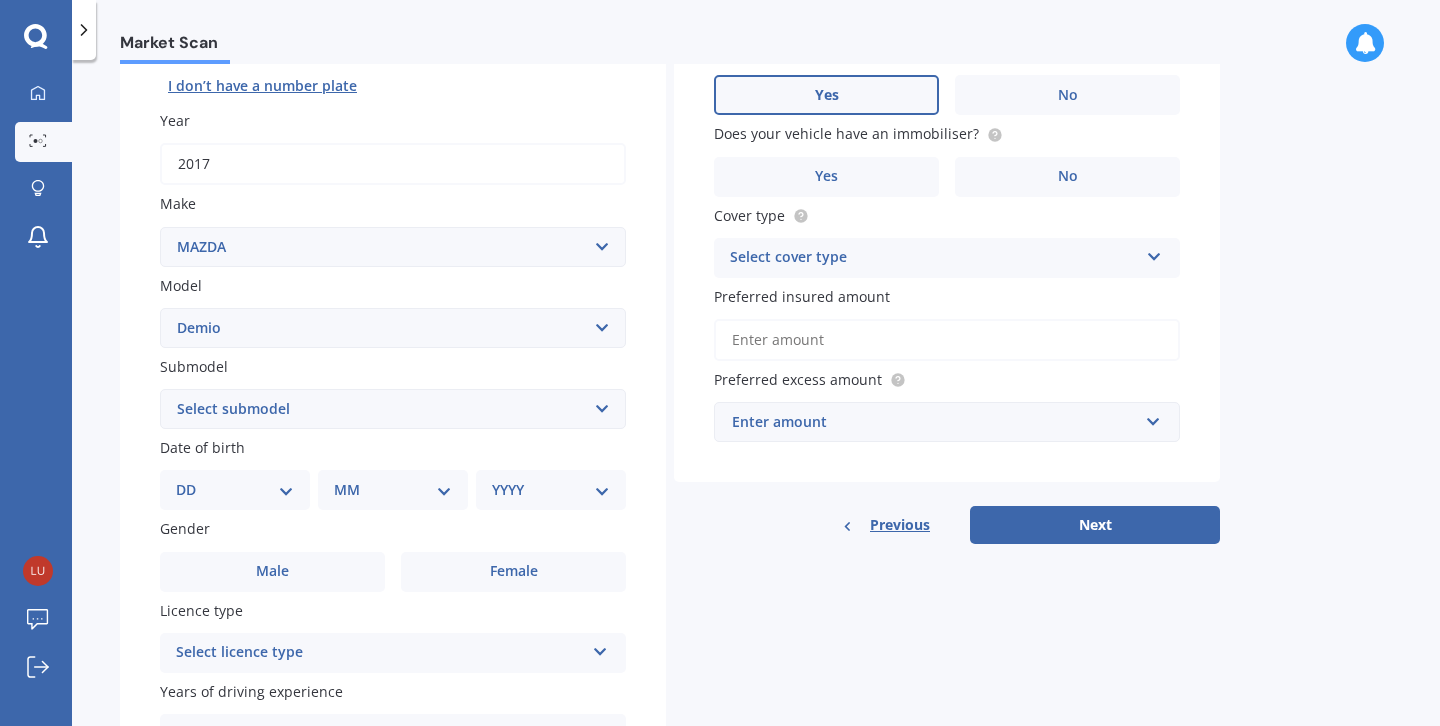 scroll, scrollTop: 256, scrollLeft: 0, axis: vertical 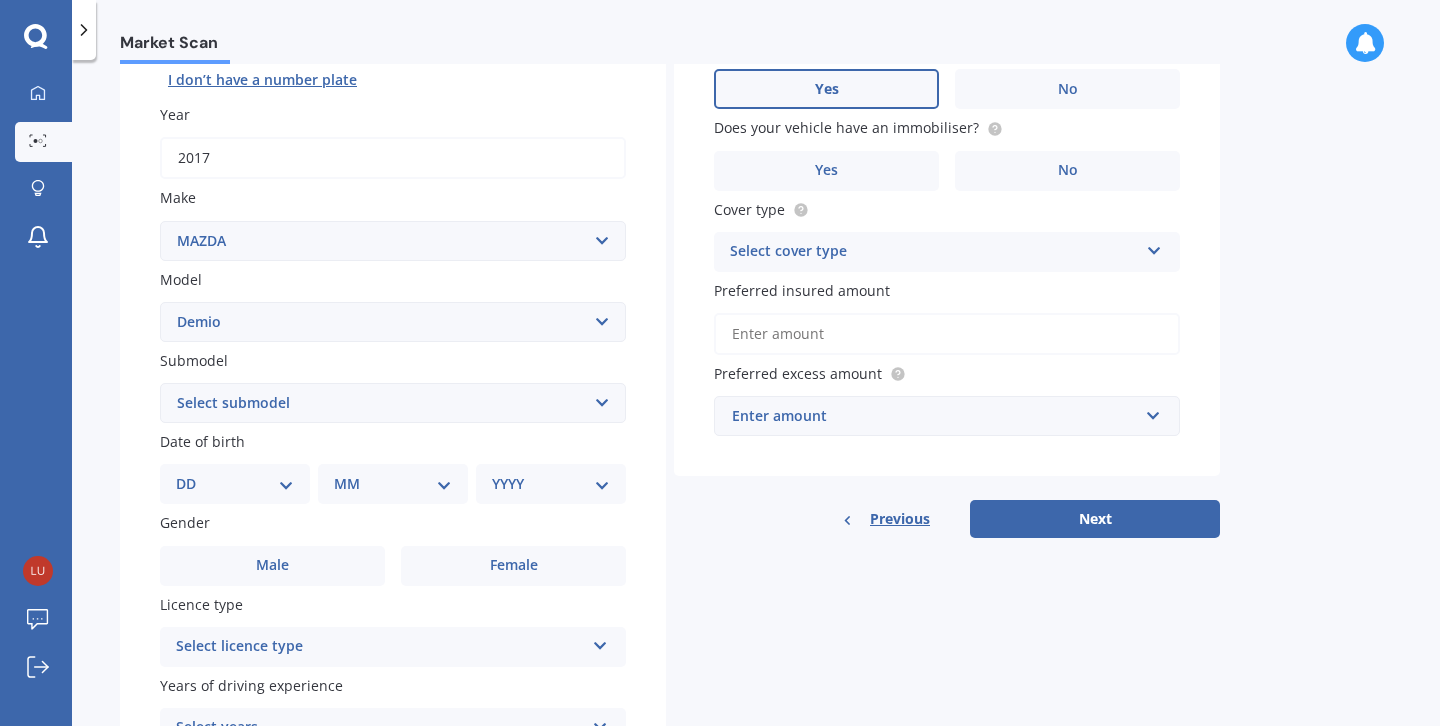 click on "DD 01 02 03 04 05 06 07 08 09 10 11 12 13 14 15 16 17 18 19 20 21 22 23 24 25 26 27 28 29 30 31" at bounding box center (235, 484) 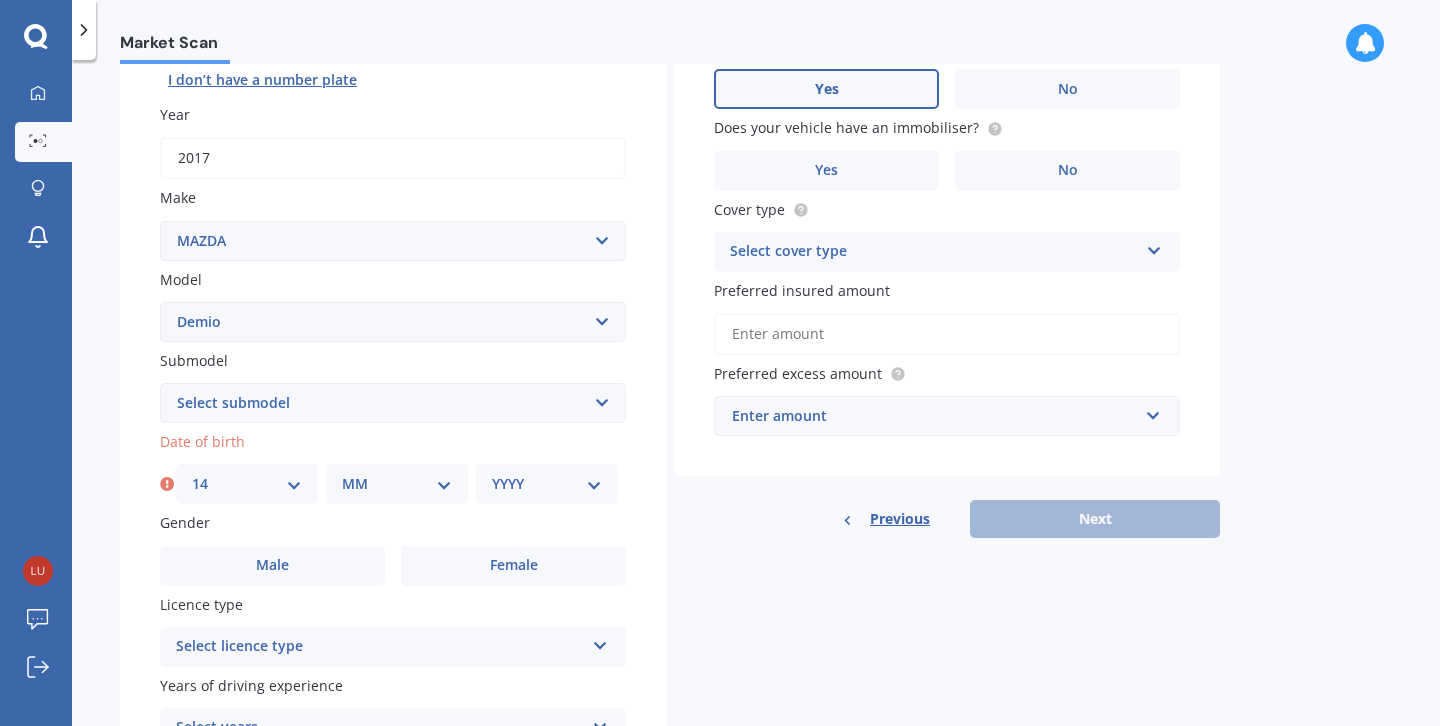 click on "MM 01 02 03 04 05 06 07 08 09 10 11 12" at bounding box center [397, 484] 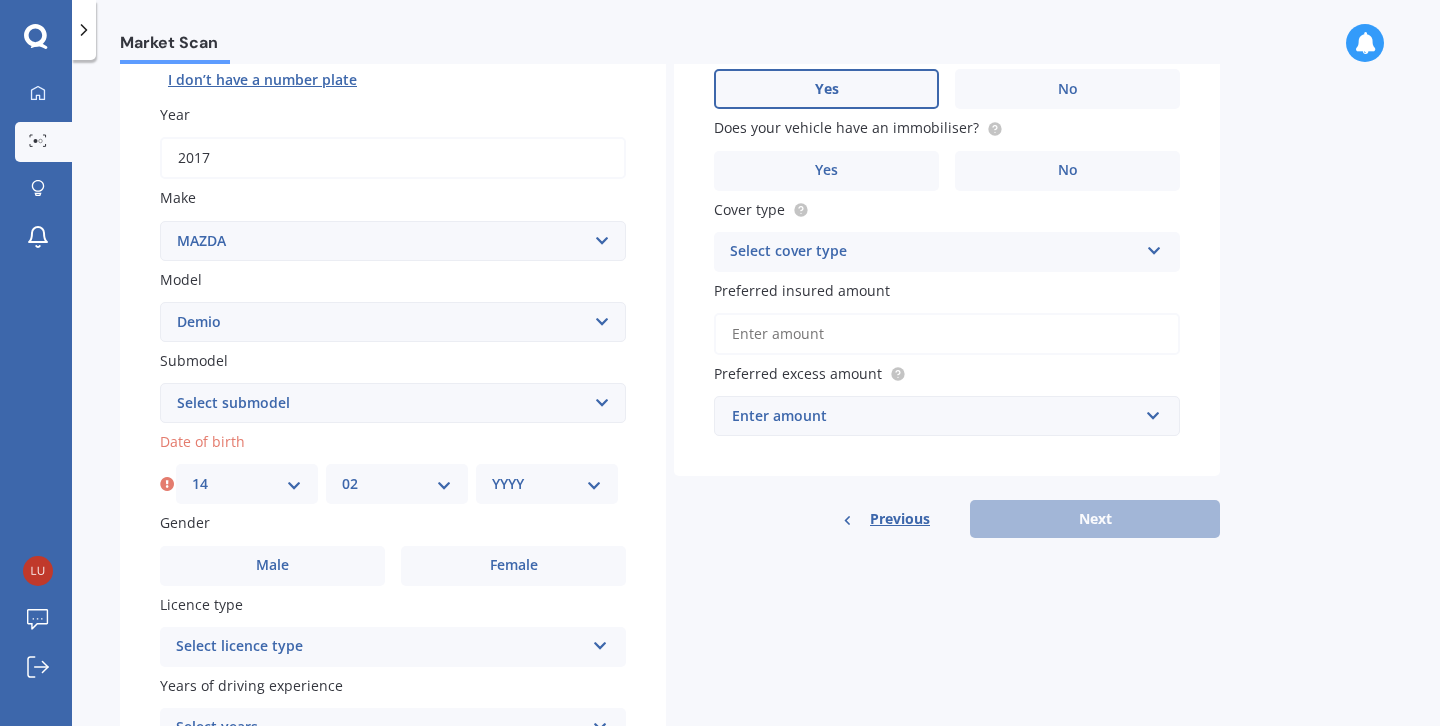 click on "YYYY 2025 2024 2023 2022 2021 2020 2019 2018 2017 2016 2015 2014 2013 2012 2011 2010 2009 2008 2007 2006 2005 2004 2003 2002 2001 2000 1999 1998 1997 1996 1995 1994 1993 1992 1991 1990 1989 1988 1987 1986 1985 1984 1983 1982 1981 1980 1979 1978 1977 1976 1975 1974 1973 1972 1971 1970 1969 1968 1967 1966 1965 1964 1963 1962 1961 1960 1959 1958 1957 1956 1955 1954 1953 1952 1951 1950 1949 1948 1947 1946 1945 1944 1943 1942 1941 1940 1939 1938 1937 1936 1935 1934 1933 1932 1931 1930 1929 1928 1927 1926" at bounding box center [547, 484] 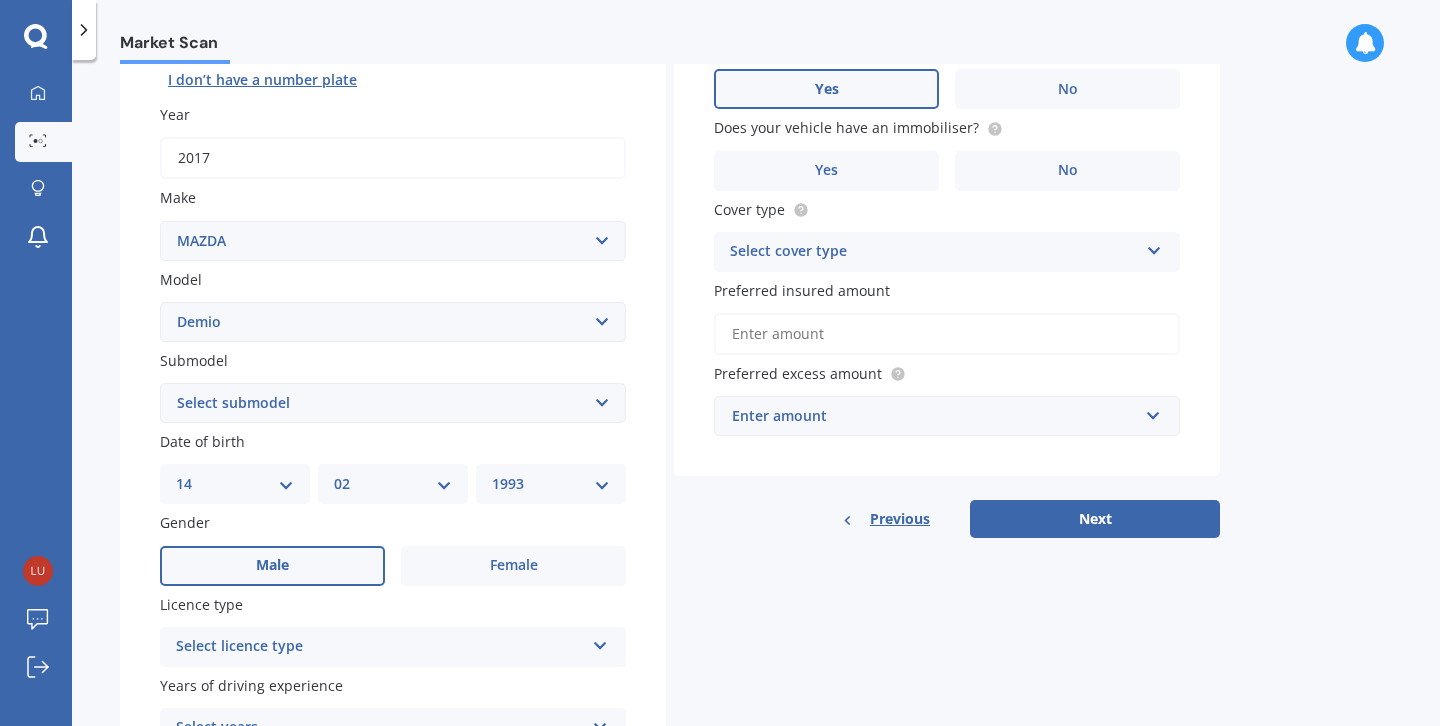 click on "Male" at bounding box center (272, 566) 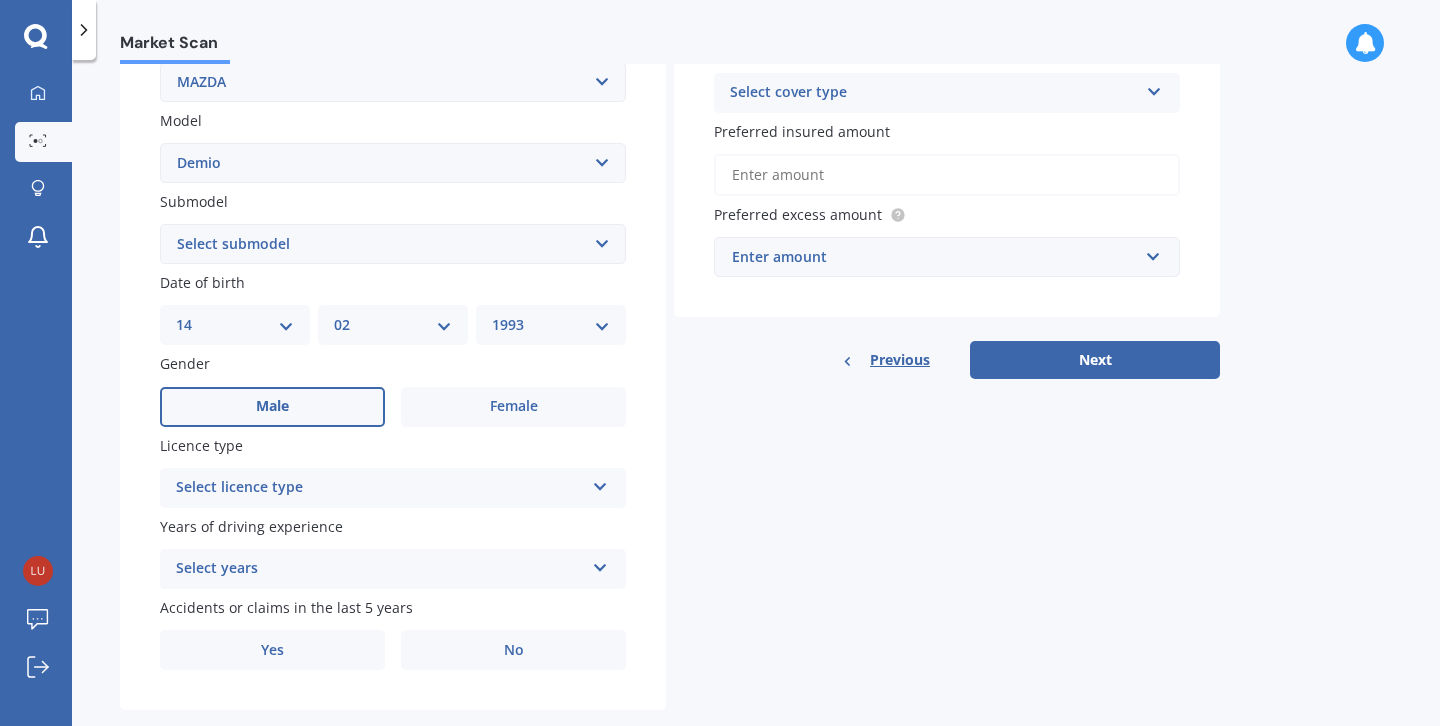 scroll, scrollTop: 456, scrollLeft: 0, axis: vertical 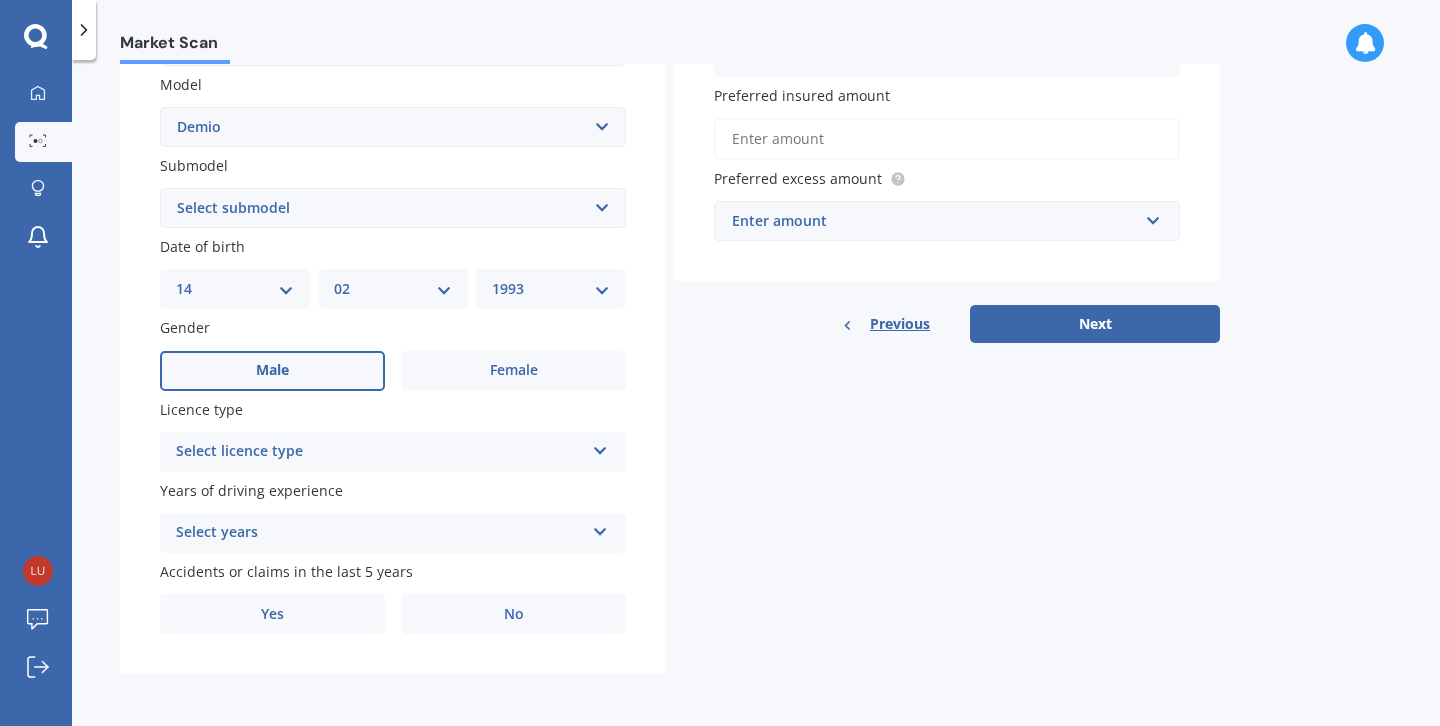 click on "Select licence type" at bounding box center (380, 452) 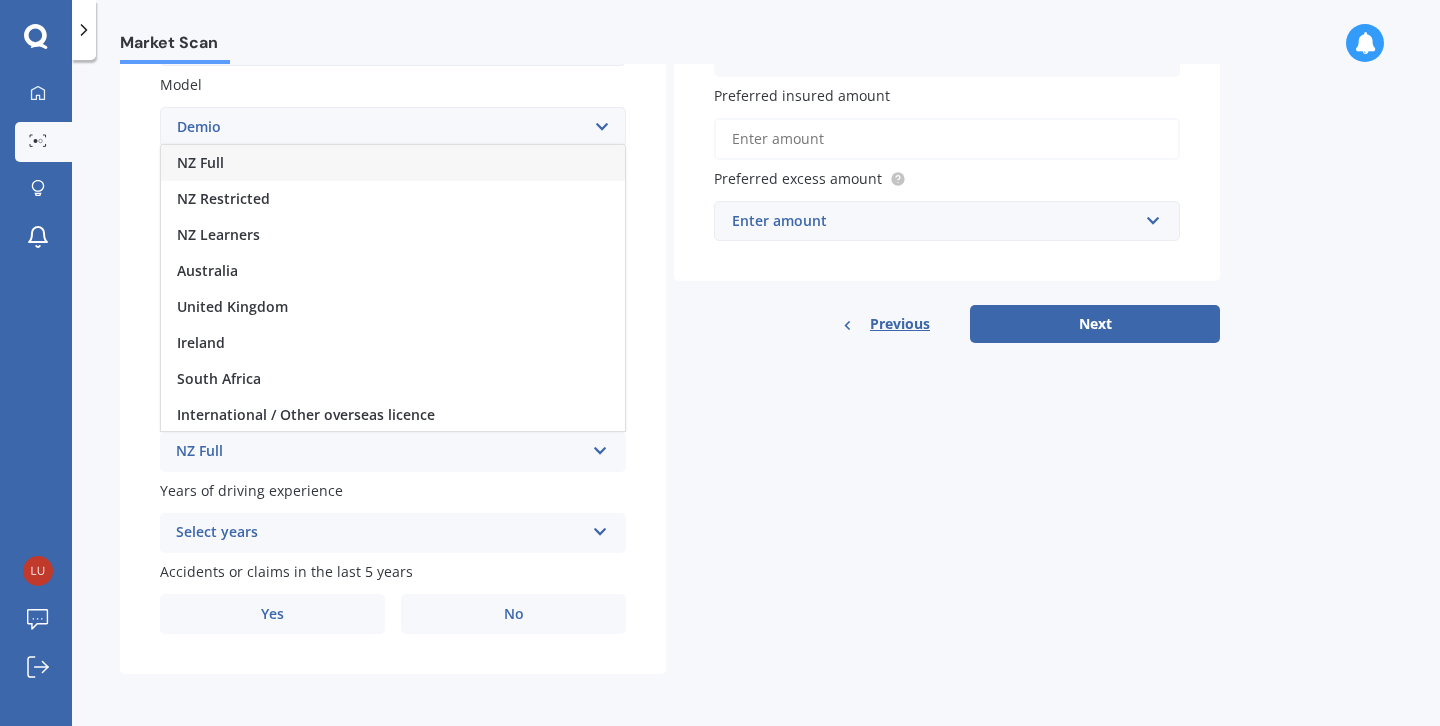 click on "NZ Full" at bounding box center (393, 163) 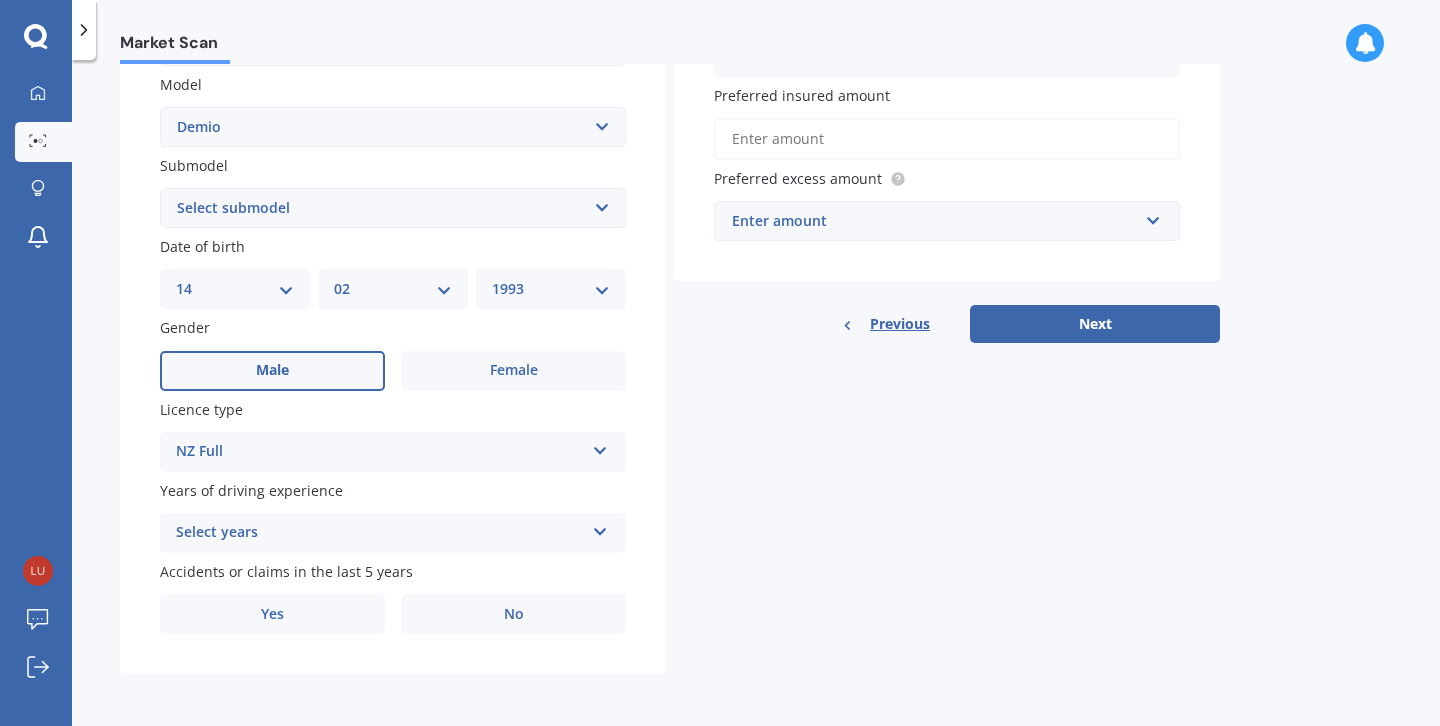 click on "Select years 5 or more years 4 years 3 years 2 years 1 year" at bounding box center (393, 452) 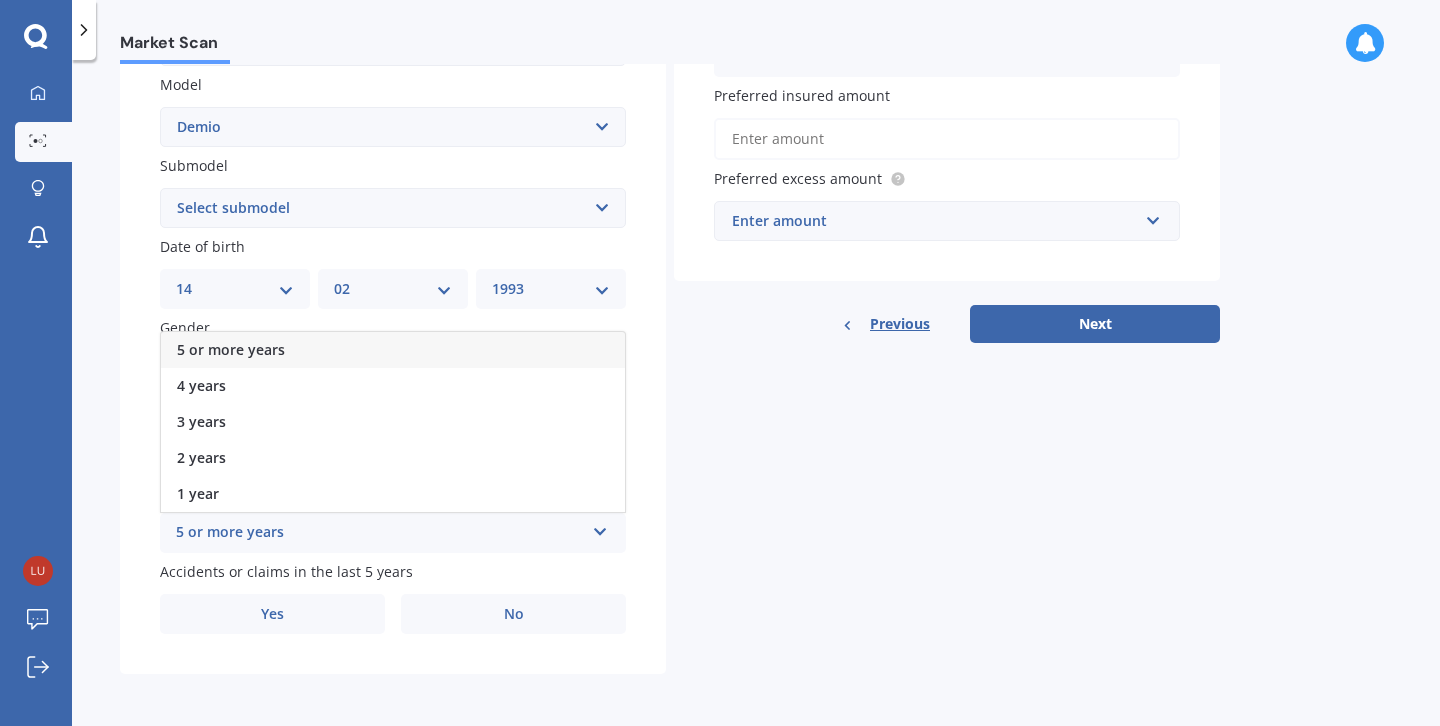 click on "5 or more years" at bounding box center (393, 350) 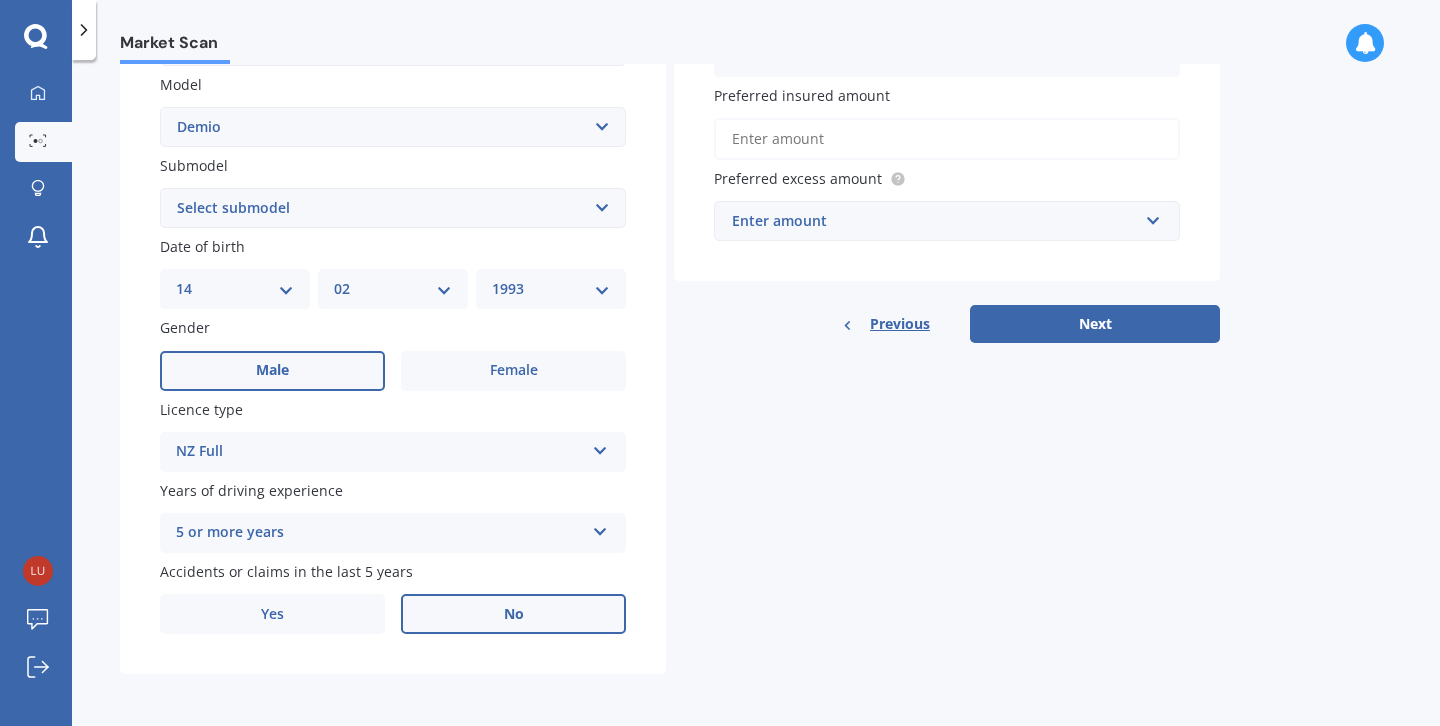 click on "No" at bounding box center (513, 371) 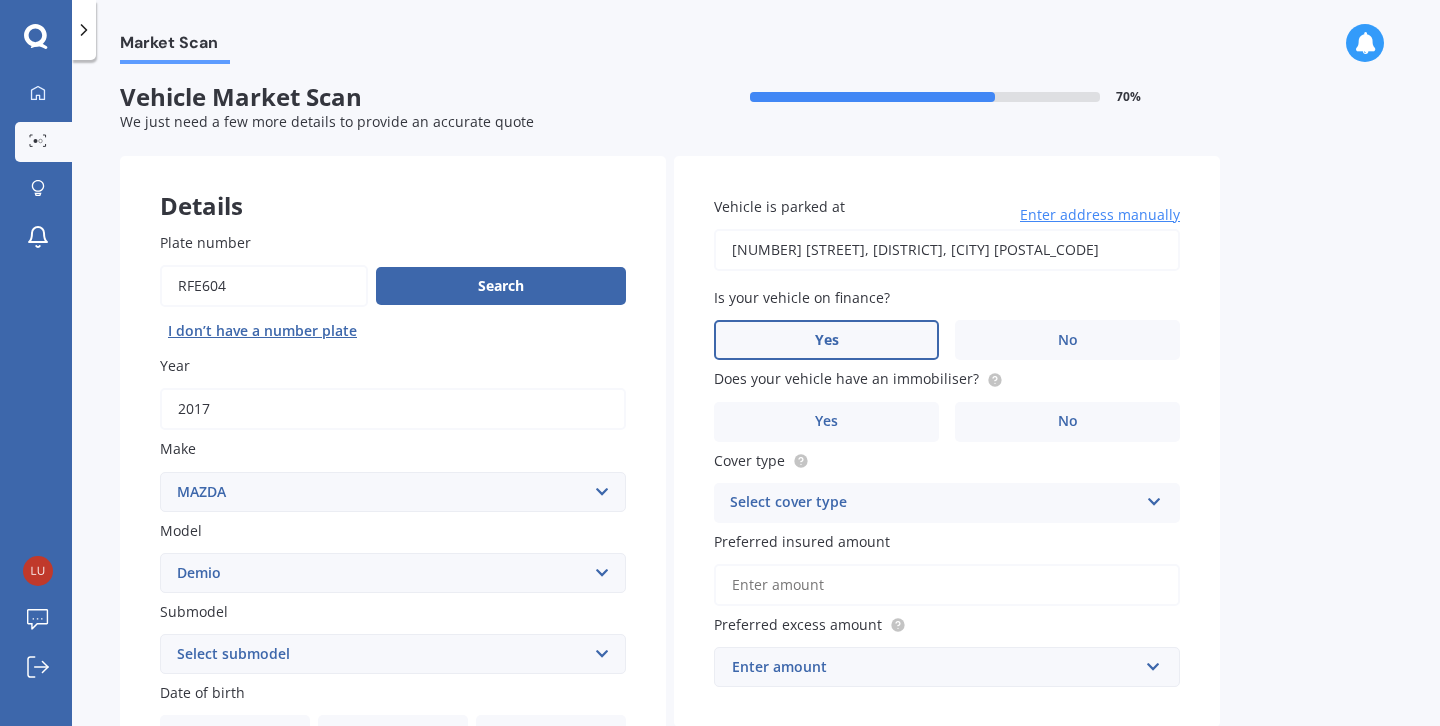 scroll, scrollTop: 0, scrollLeft: 0, axis: both 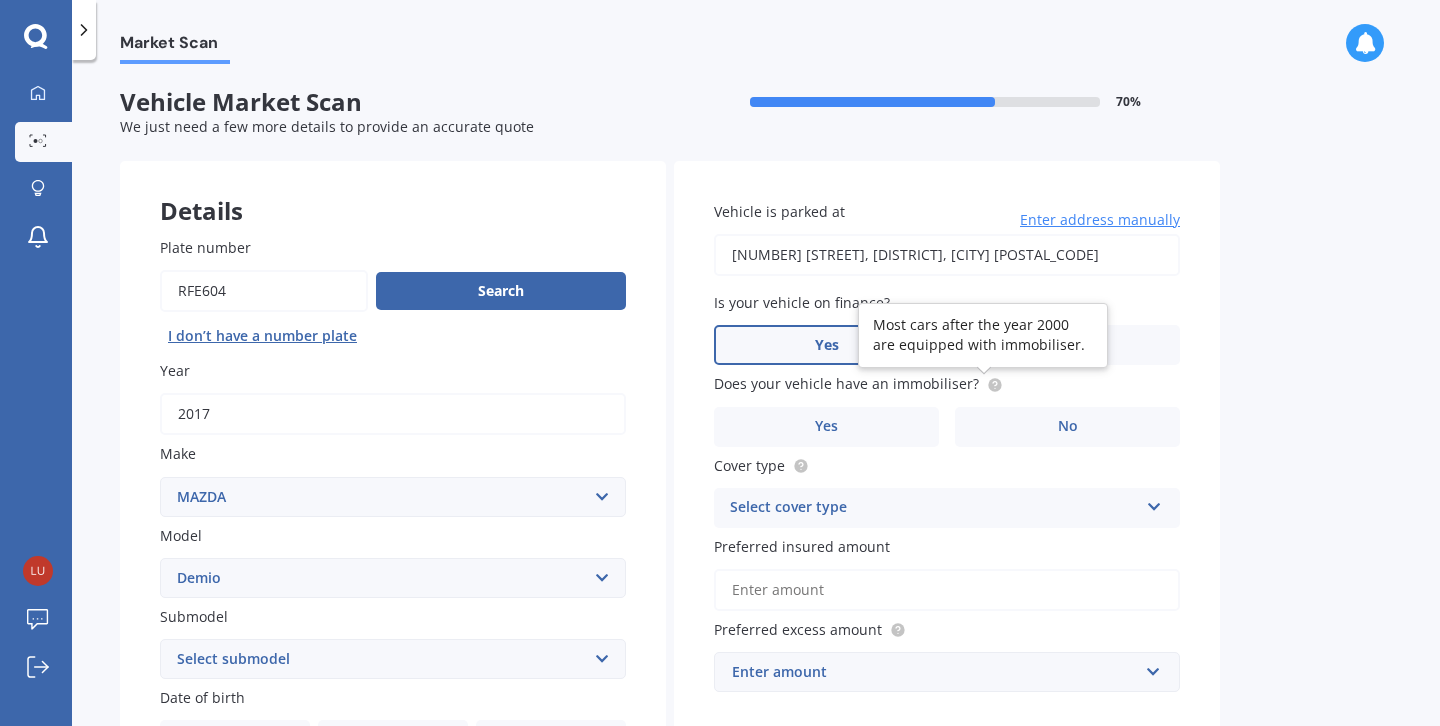 click at bounding box center (994, 384) 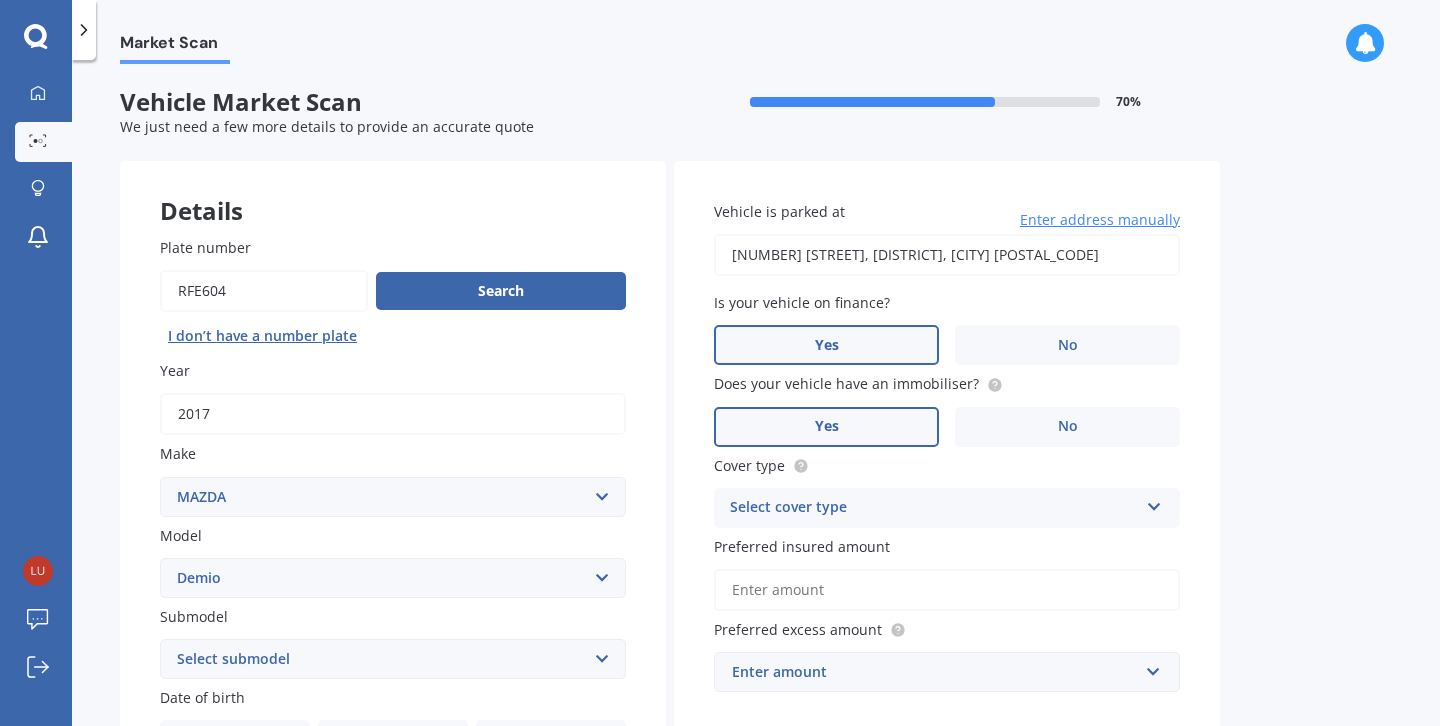 click on "Yes" at bounding box center [272, 822] 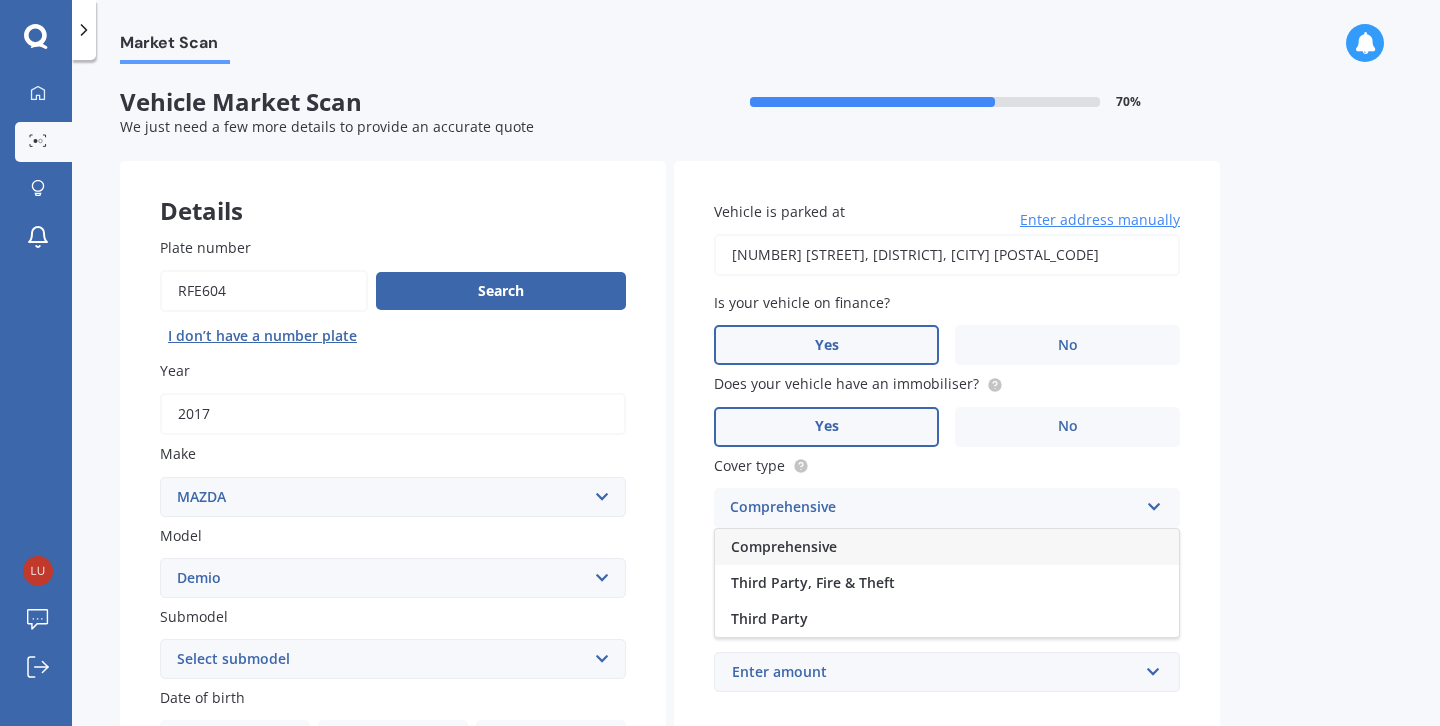 click on "Comprehensive" at bounding box center [947, 547] 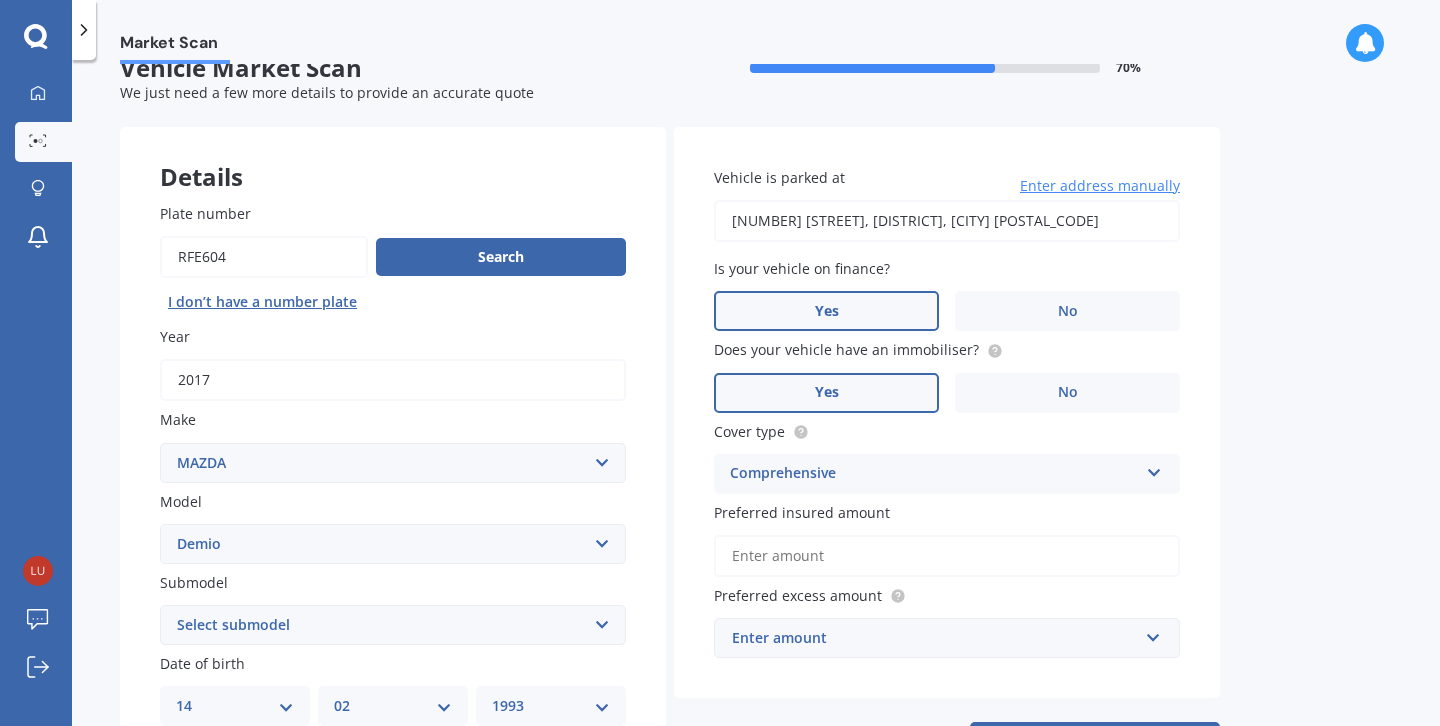 scroll, scrollTop: 37, scrollLeft: 0, axis: vertical 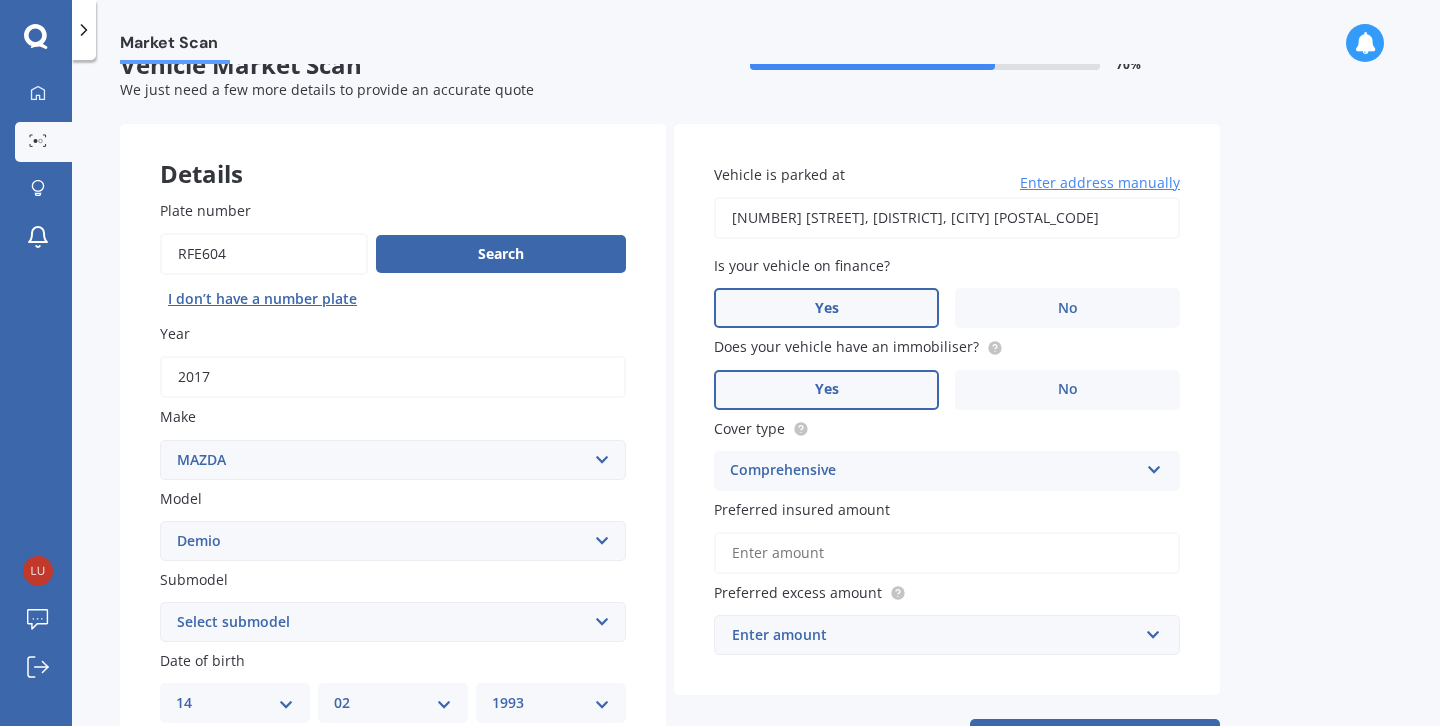 click on "Preferred insured amount" at bounding box center (947, 553) 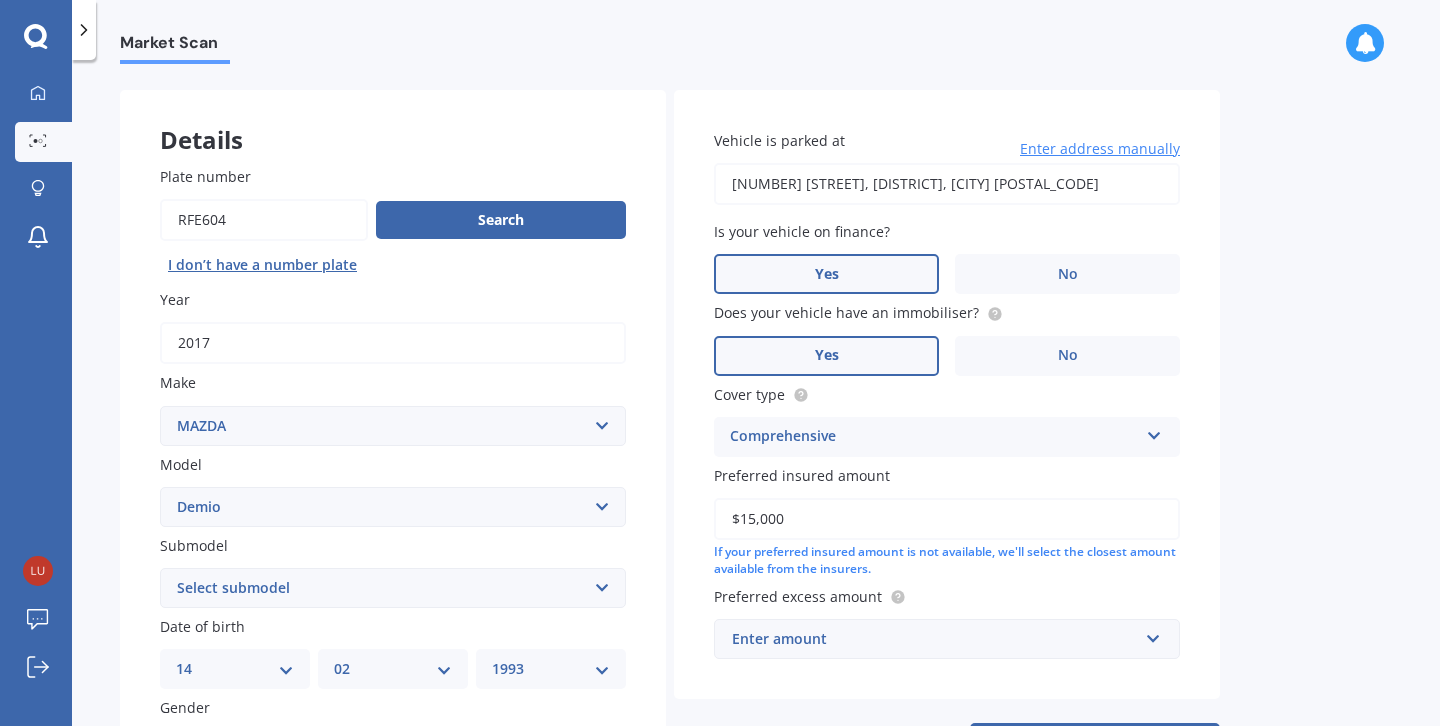 scroll, scrollTop: 105, scrollLeft: 0, axis: vertical 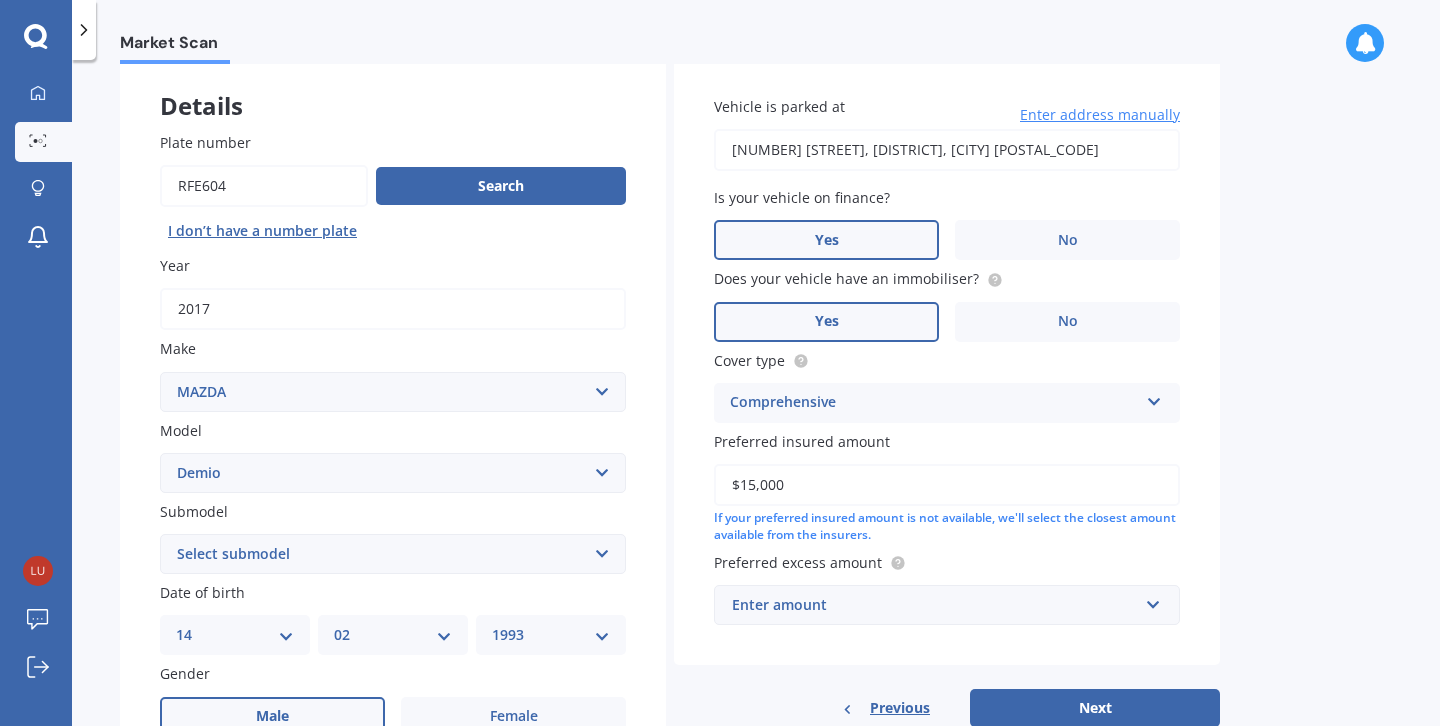 type on "$15,000" 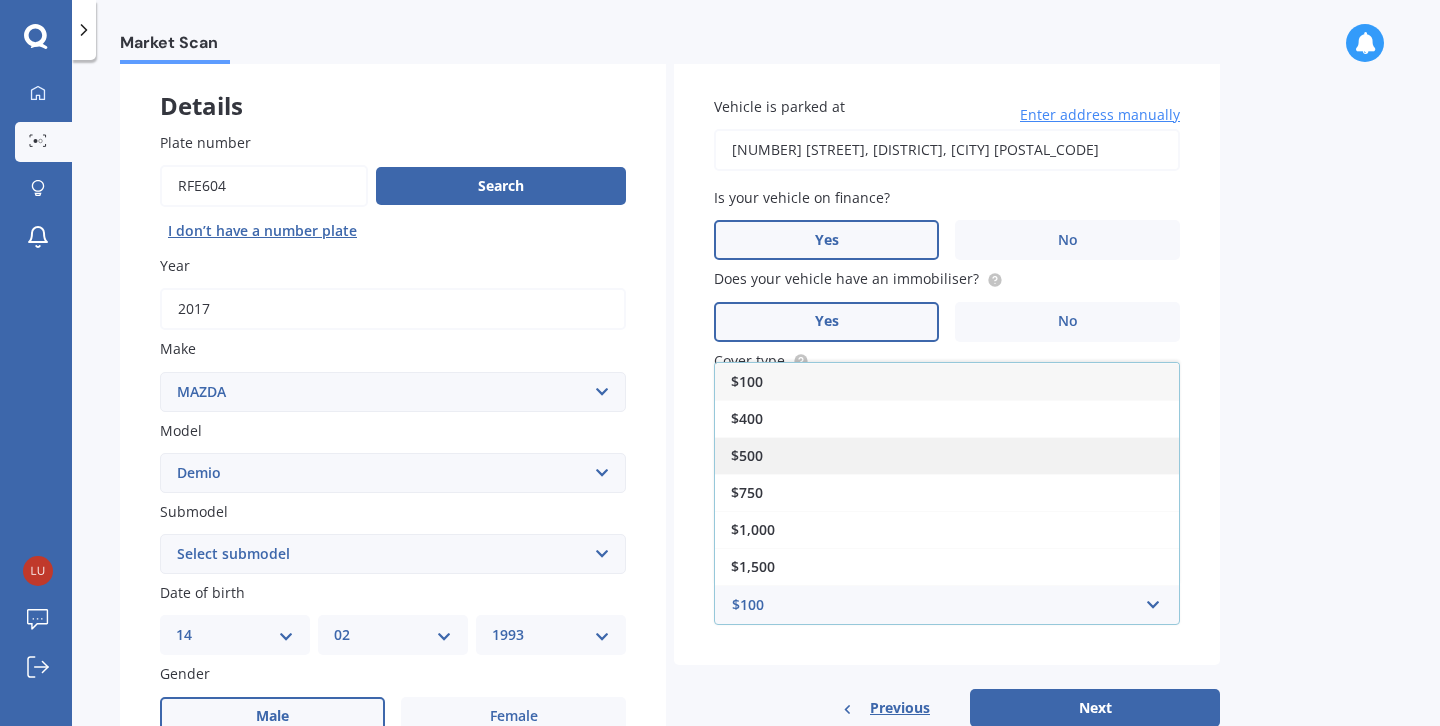 click on "$500" at bounding box center [947, 455] 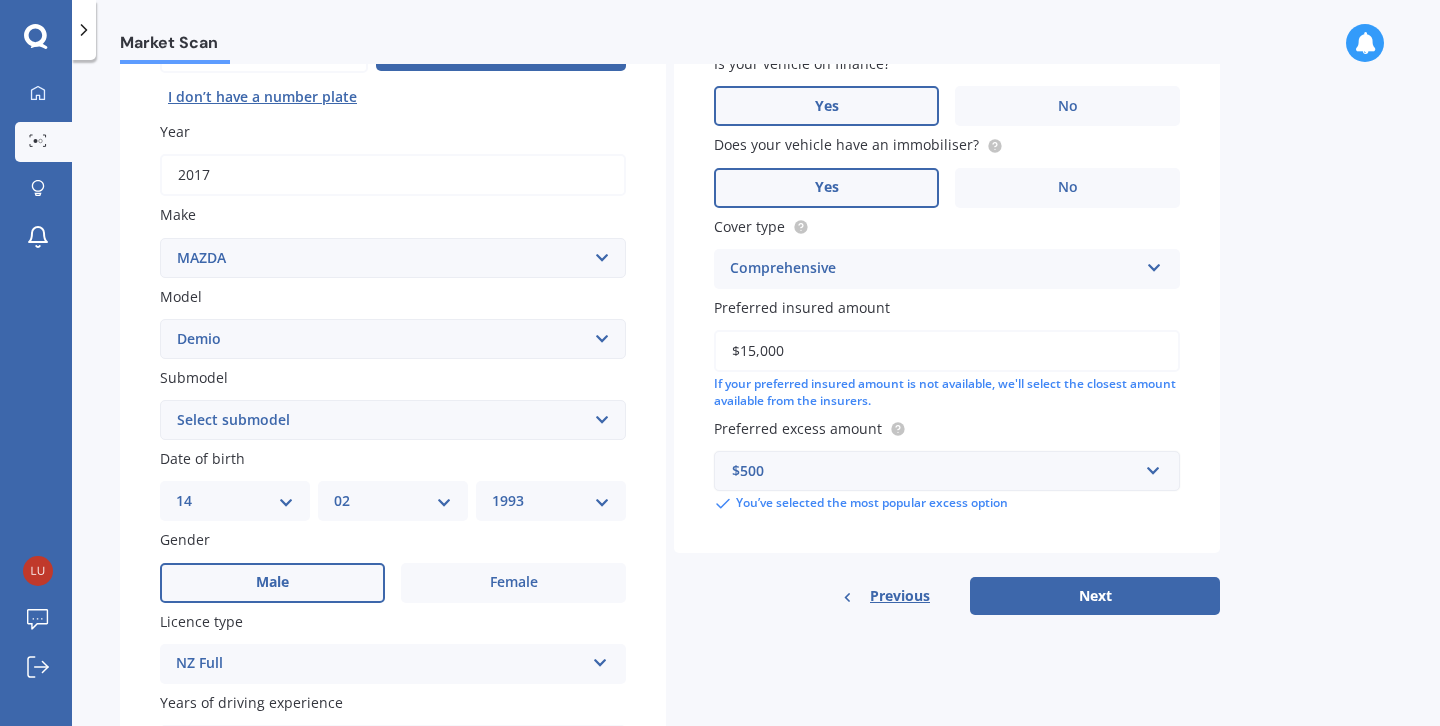 scroll, scrollTop: 261, scrollLeft: 0, axis: vertical 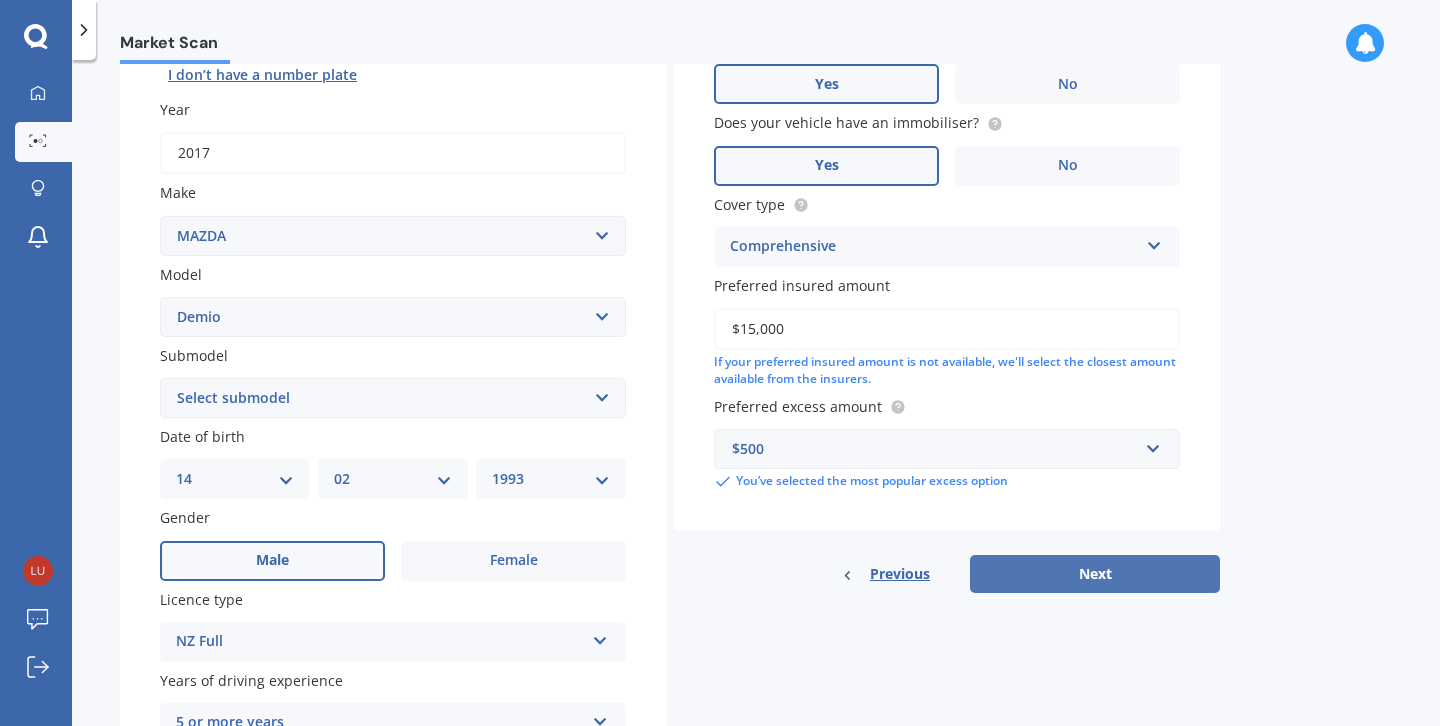 click on "Next" at bounding box center (1095, 574) 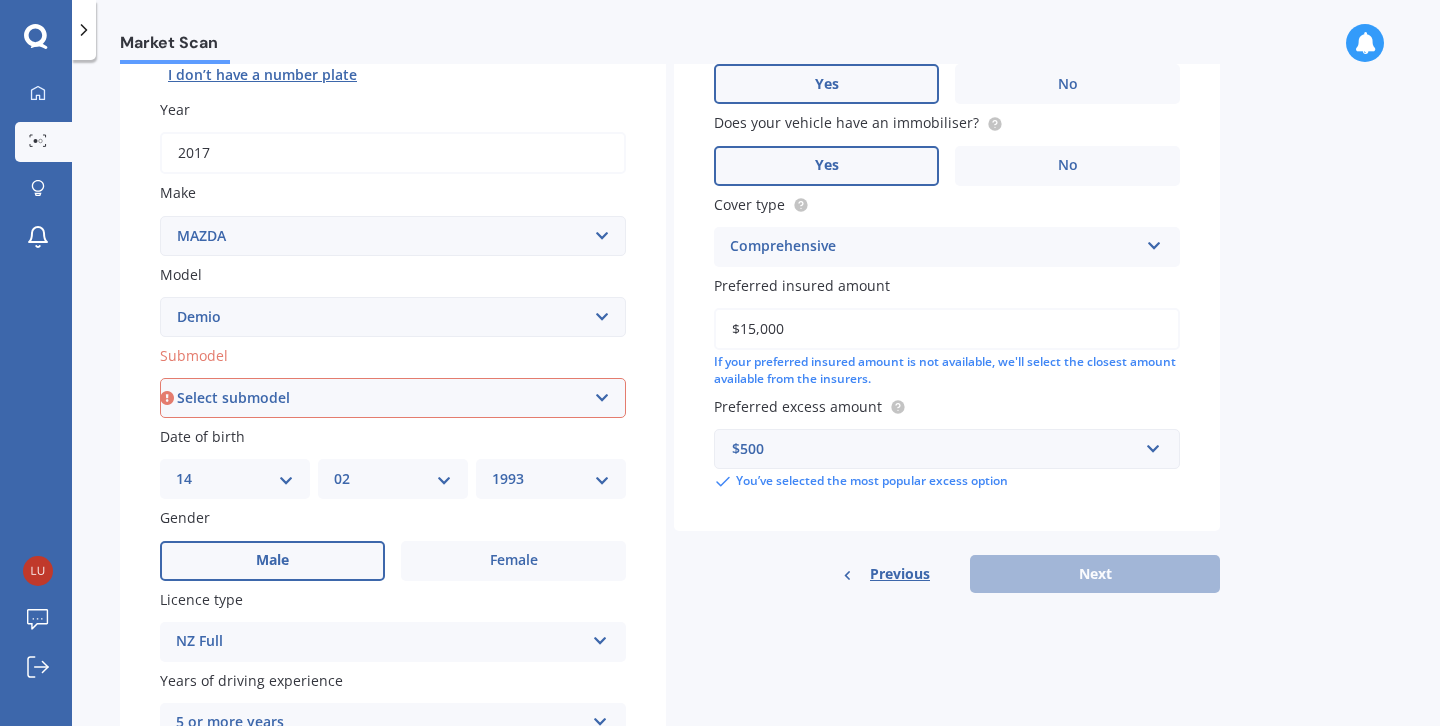 click on "Select submodel (All) Diesel Petrol XD Touring Turbo Diesel" at bounding box center (393, 398) 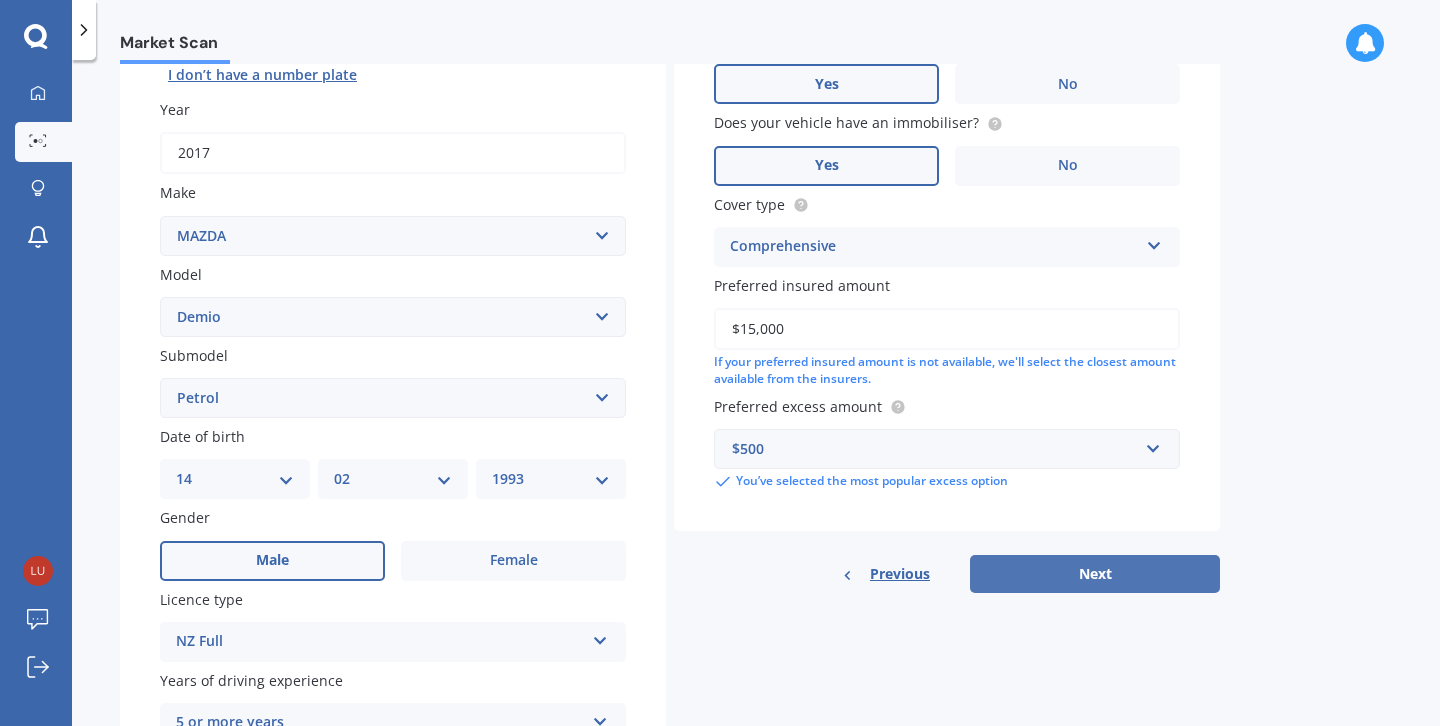 click on "Next" at bounding box center [1095, 574] 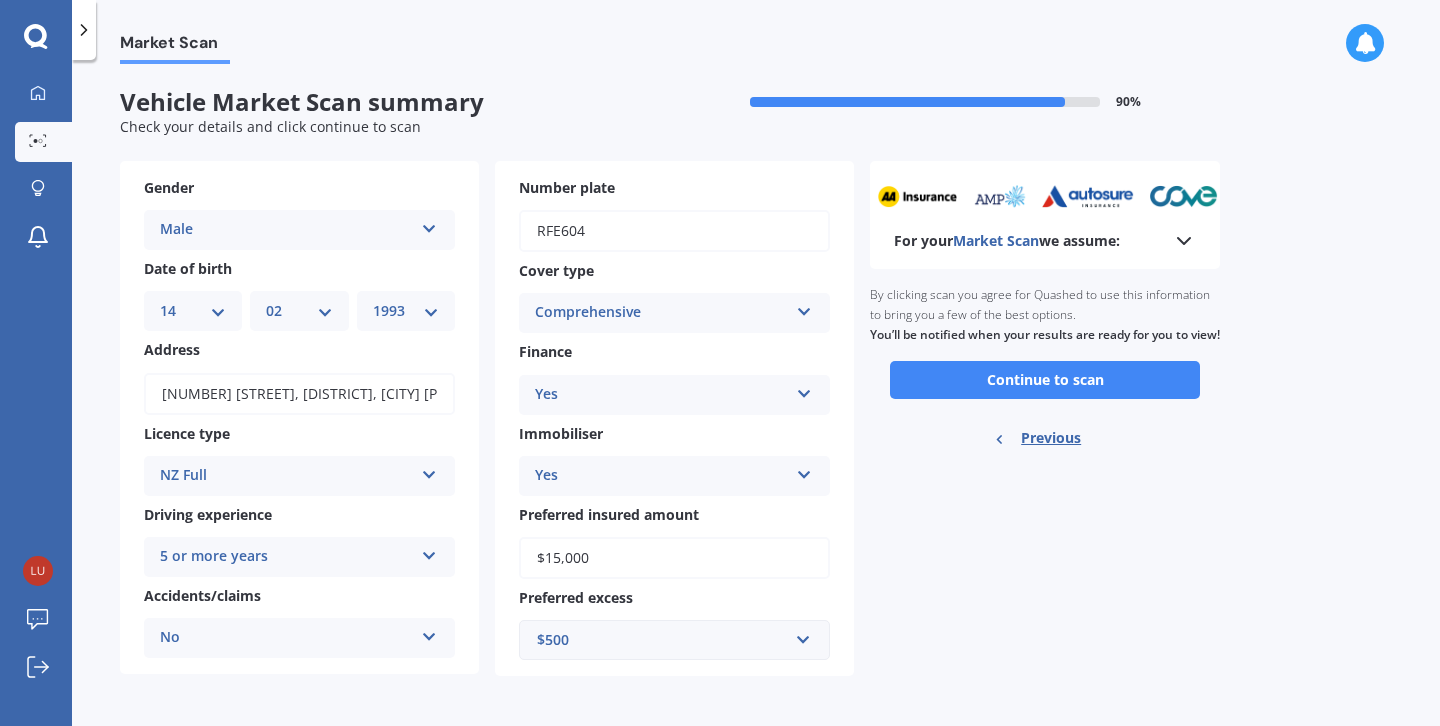 scroll, scrollTop: 5, scrollLeft: 0, axis: vertical 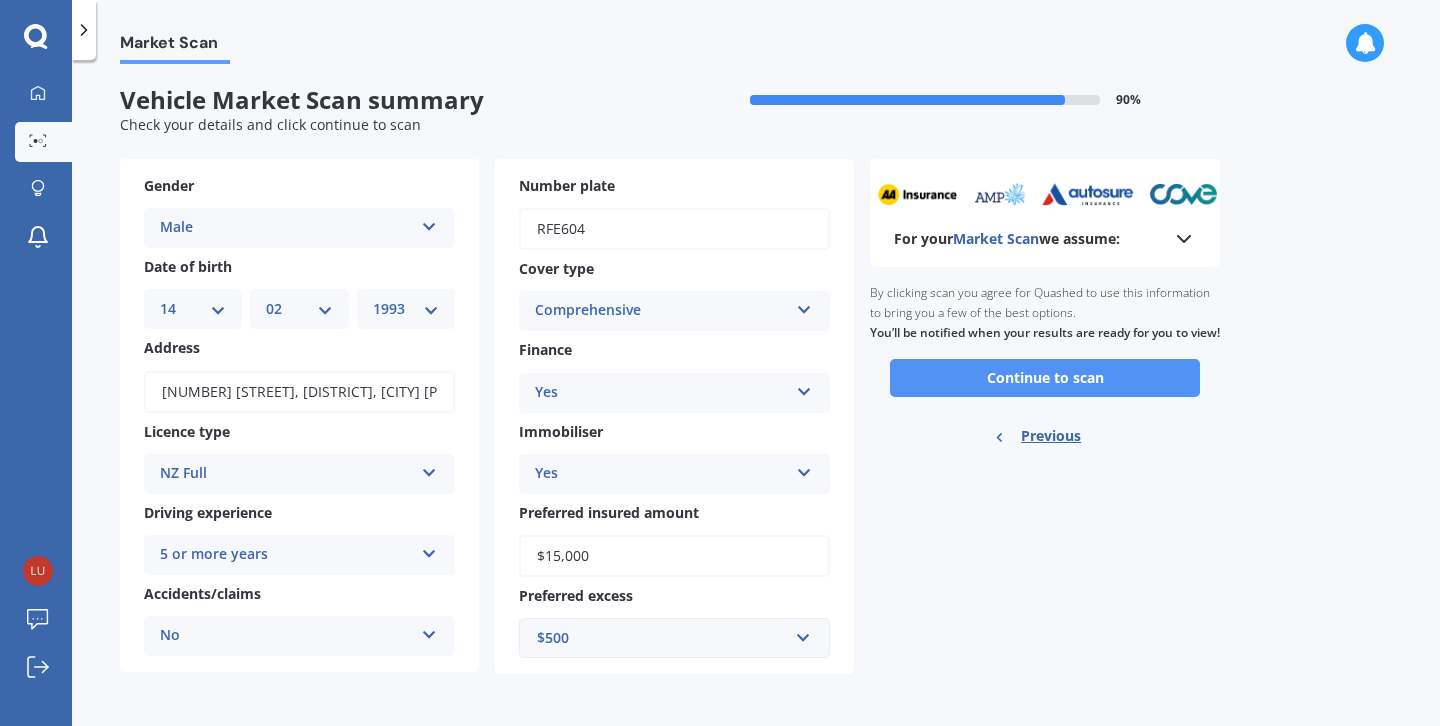 click on "Continue to scan" at bounding box center [1045, 378] 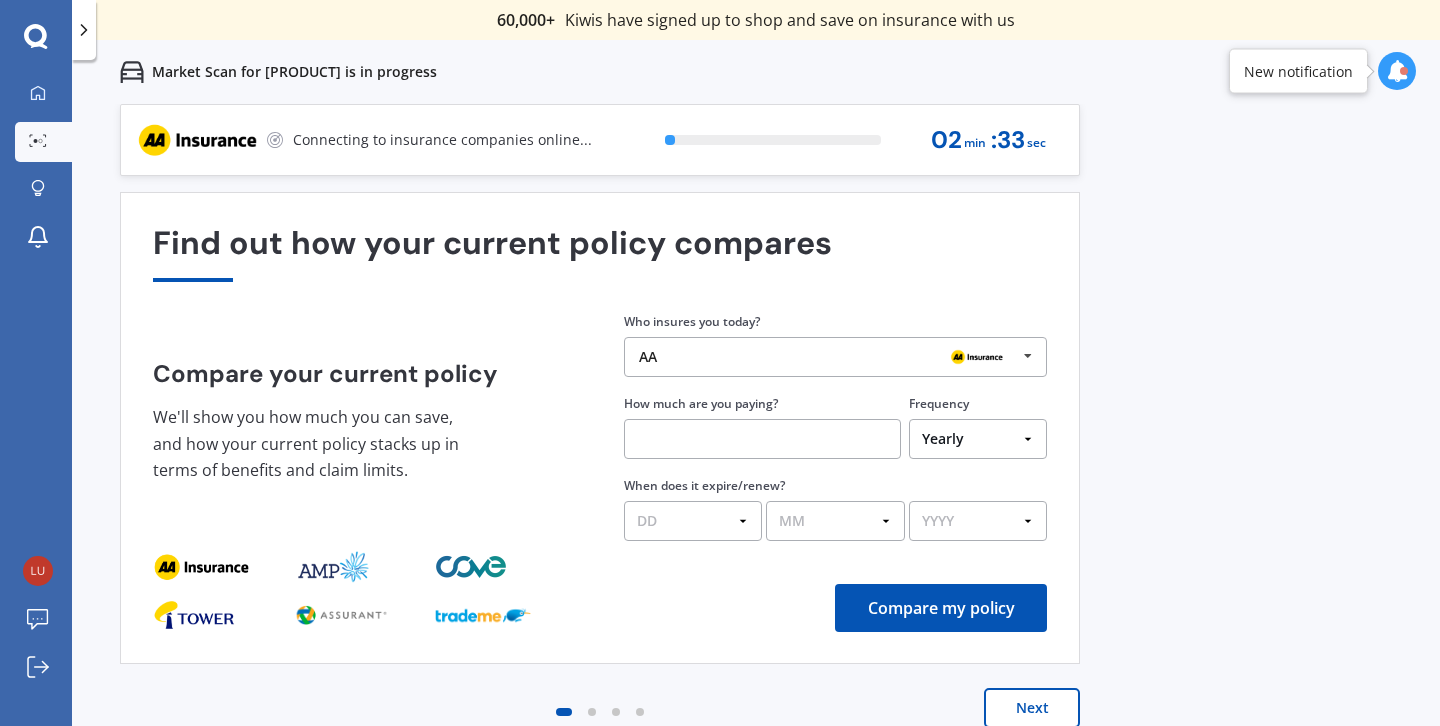 scroll, scrollTop: 0, scrollLeft: 0, axis: both 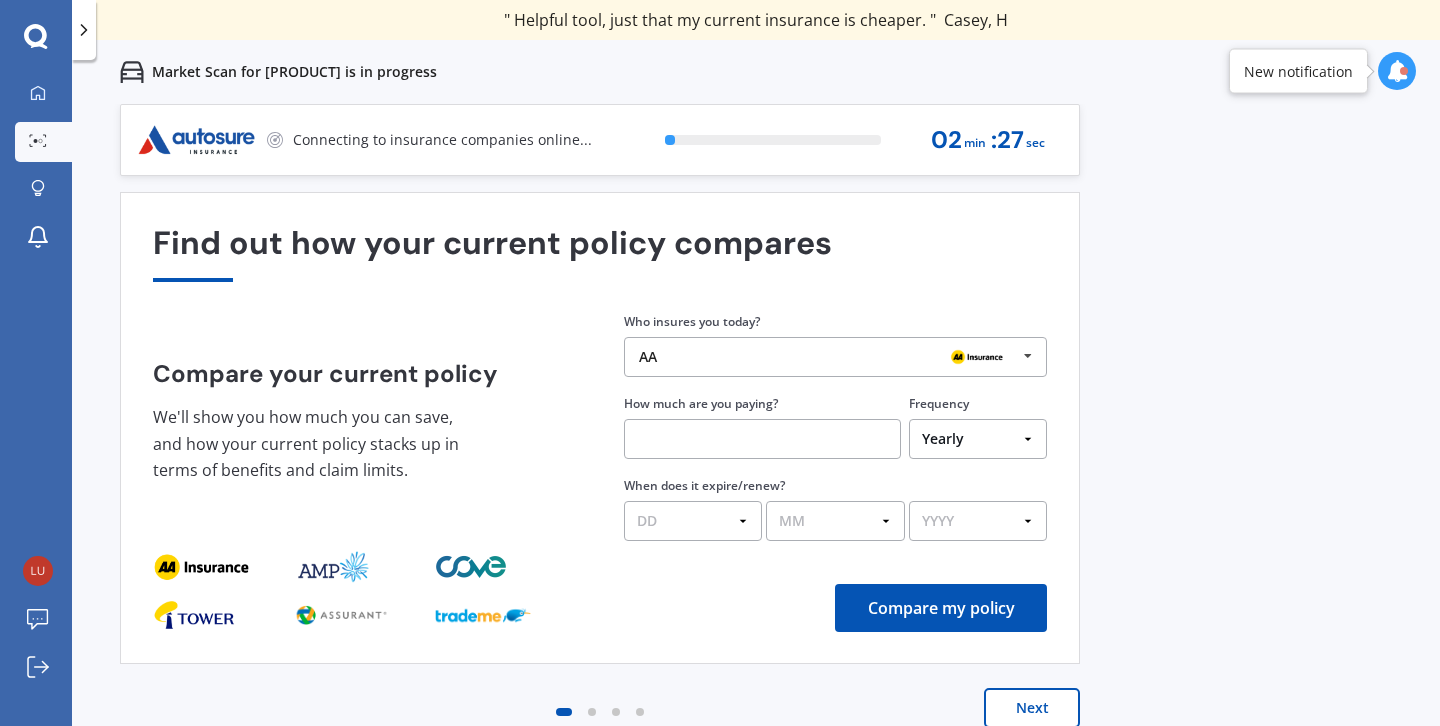 click on "AA" at bounding box center (828, 357) 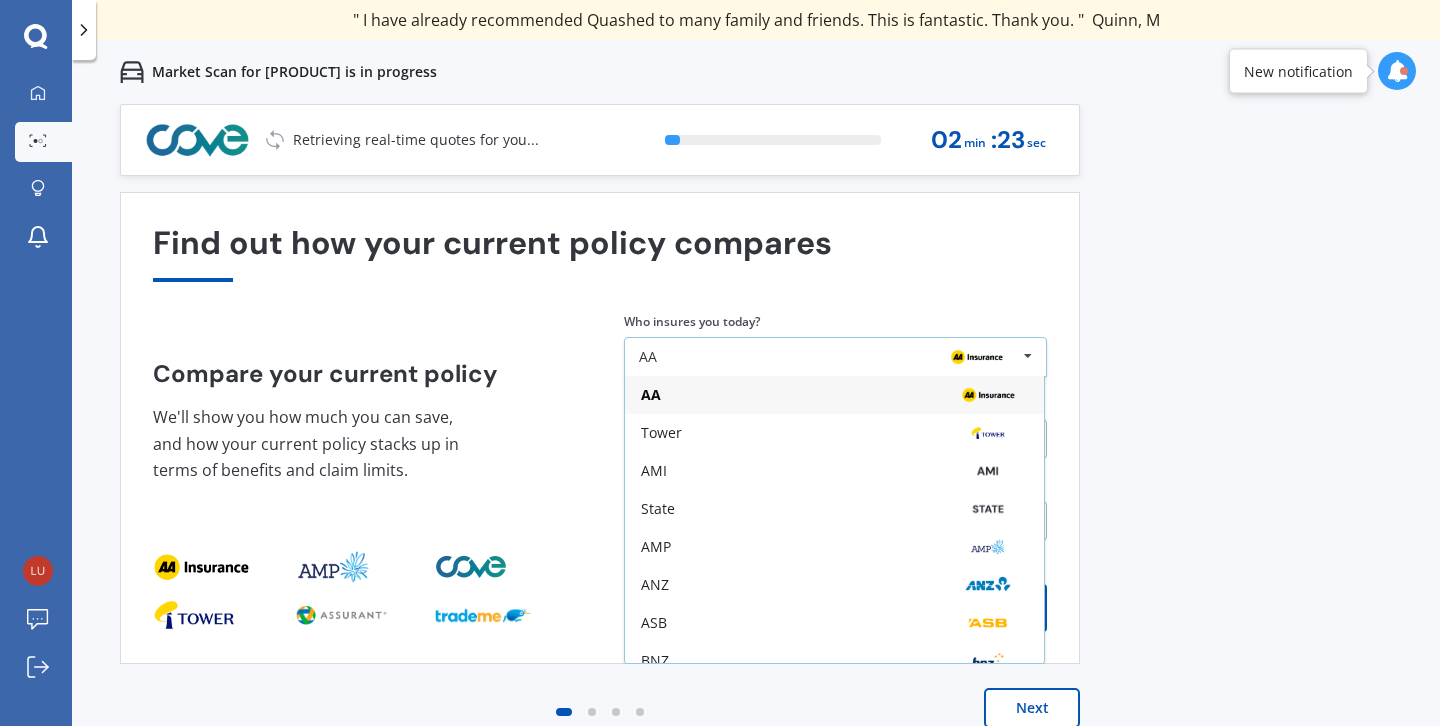 scroll, scrollTop: 131, scrollLeft: 0, axis: vertical 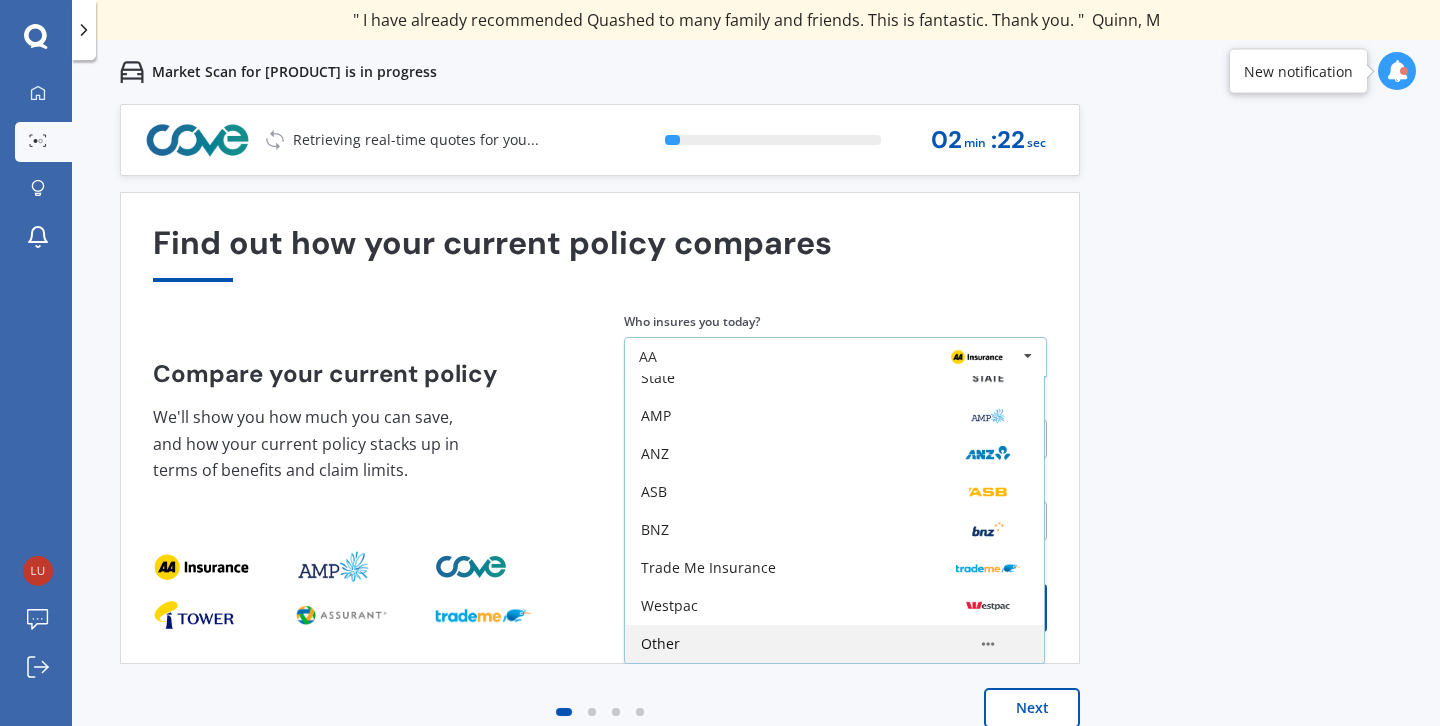 click on "Other" at bounding box center (834, 264) 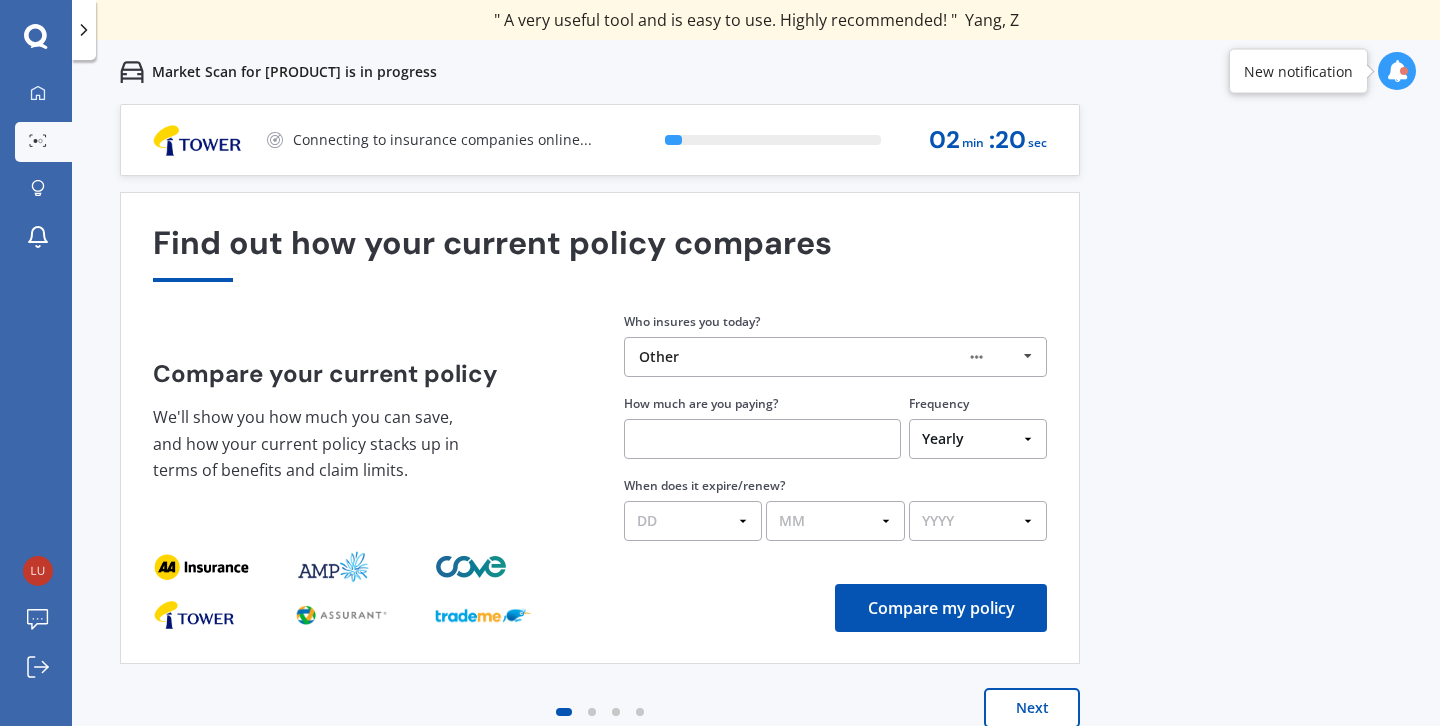 click at bounding box center [762, 439] 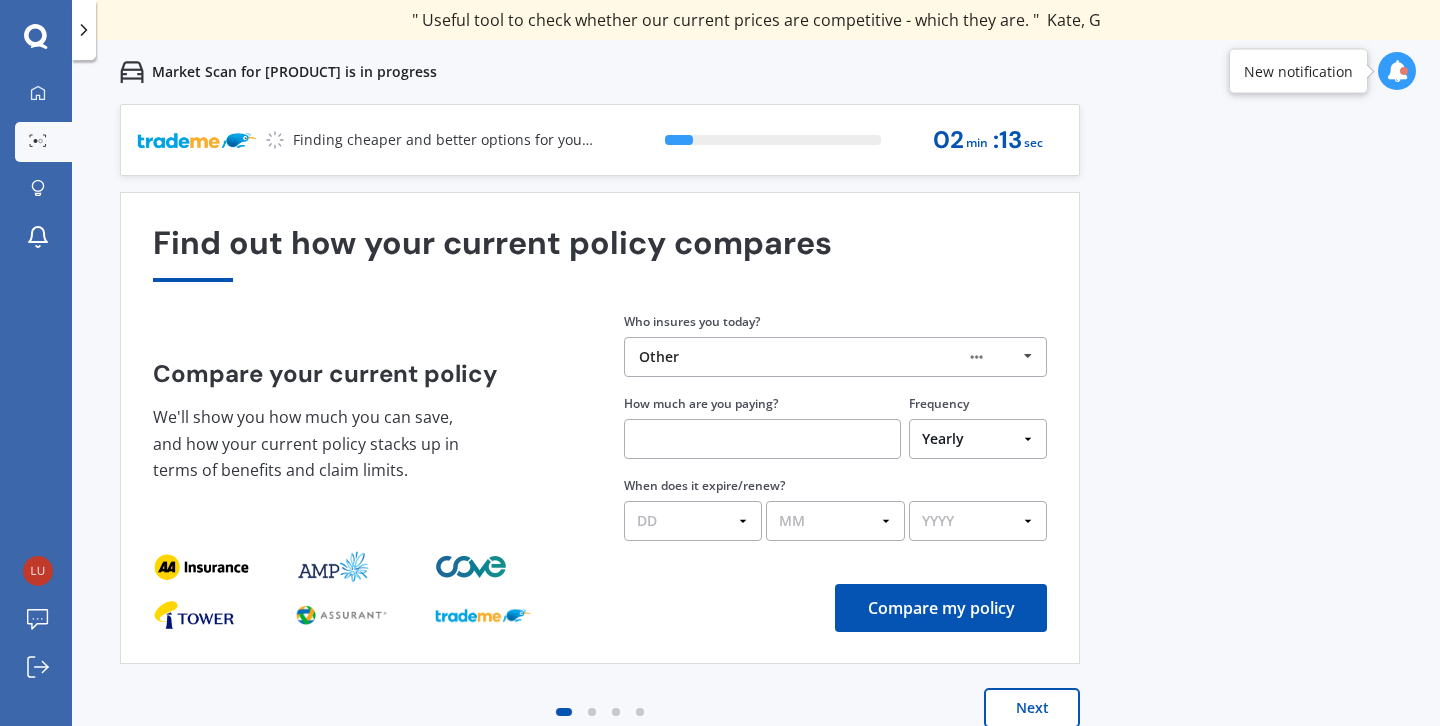 click on "Yearly Six-Monthly Quarterly Monthly Fortnightly Weekly One-Off" at bounding box center [978, 439] 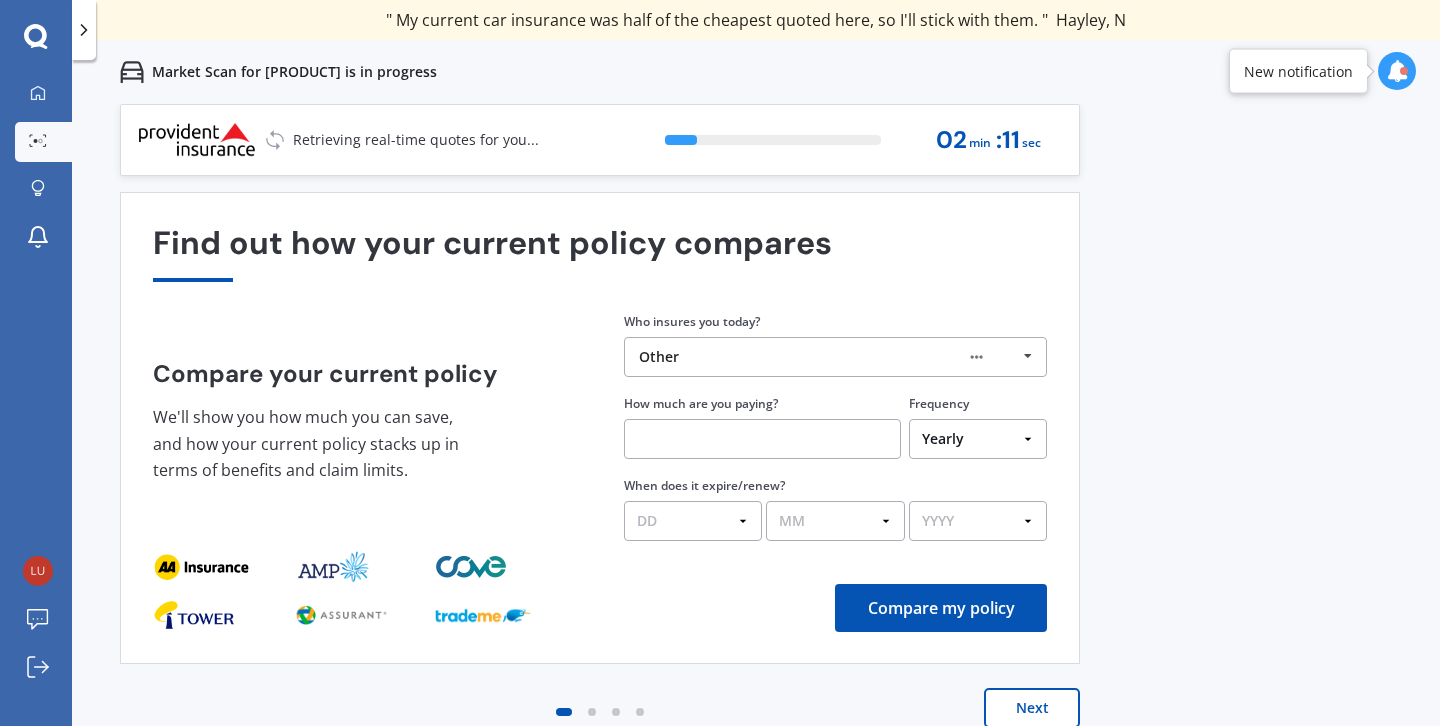 select on "Fortnightly" 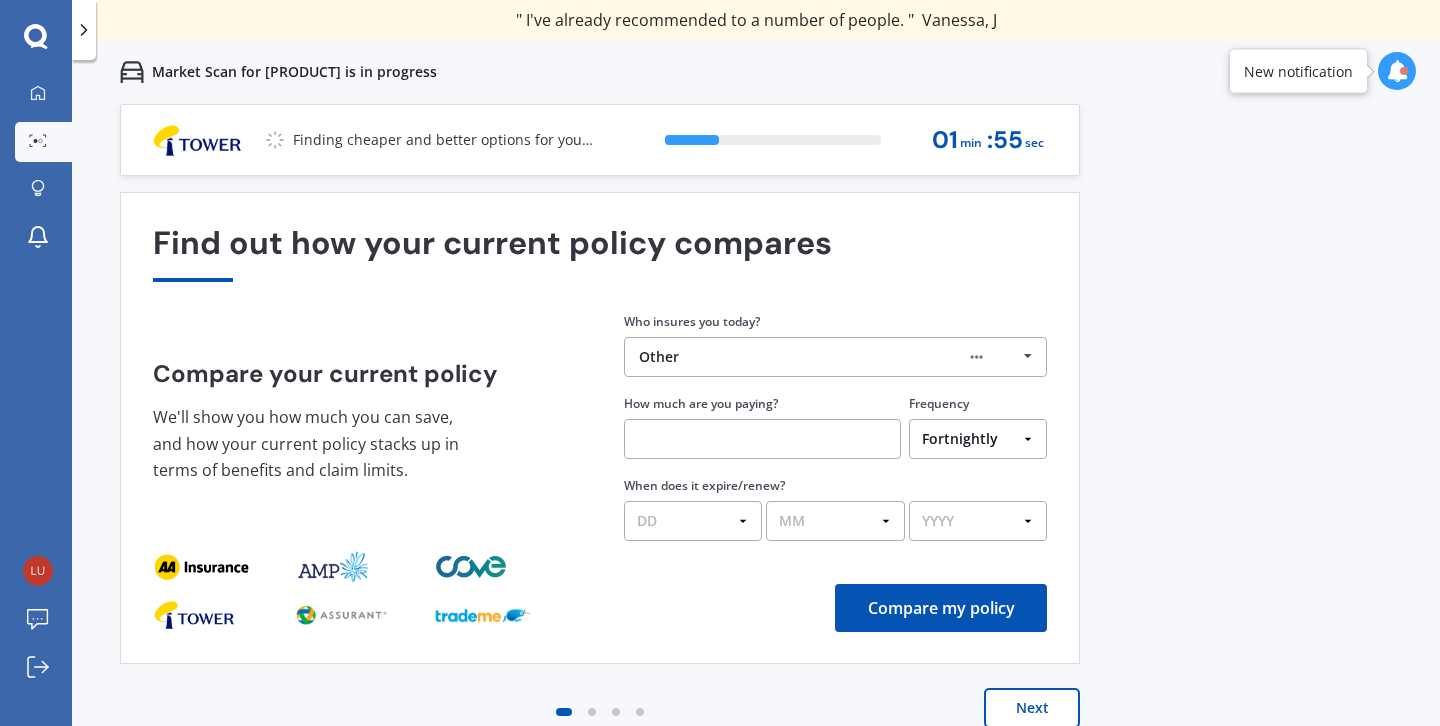 click at bounding box center [762, 439] 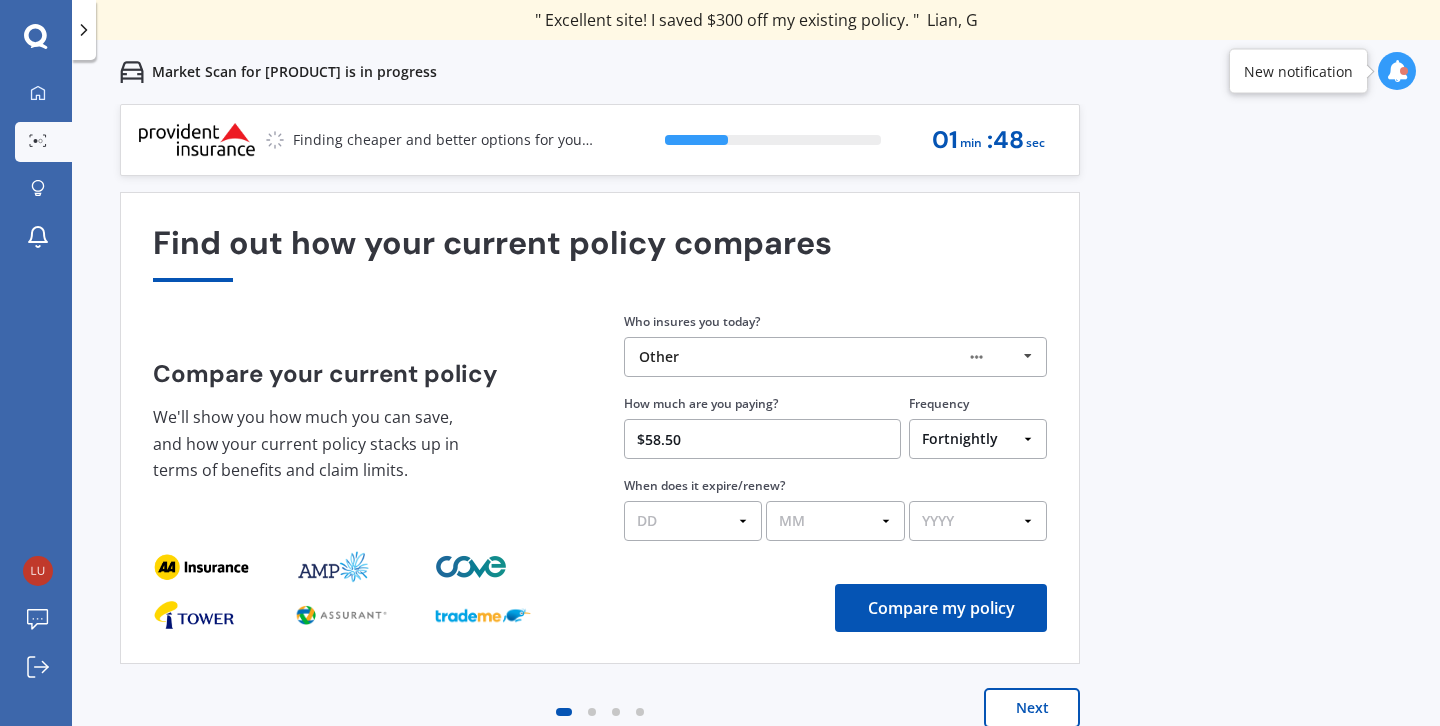 type on "$58.50" 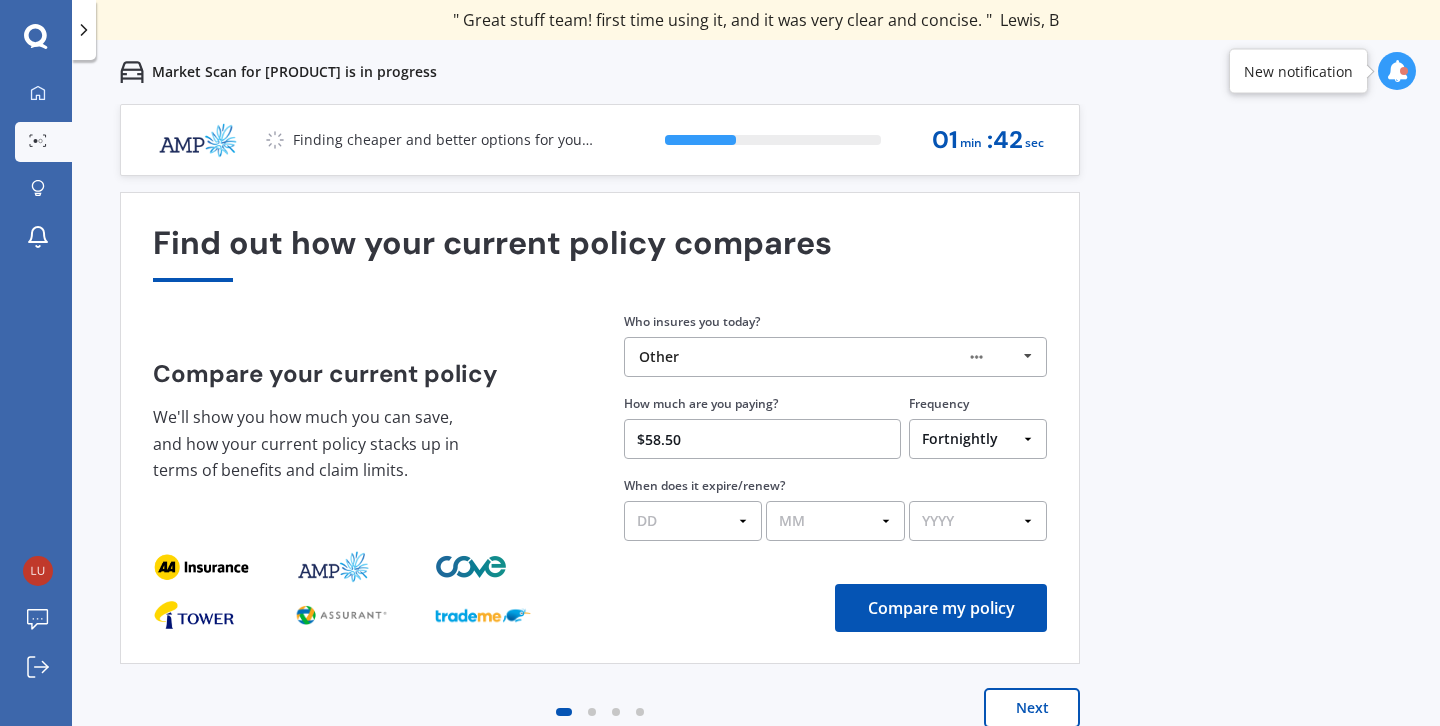 select on "01" 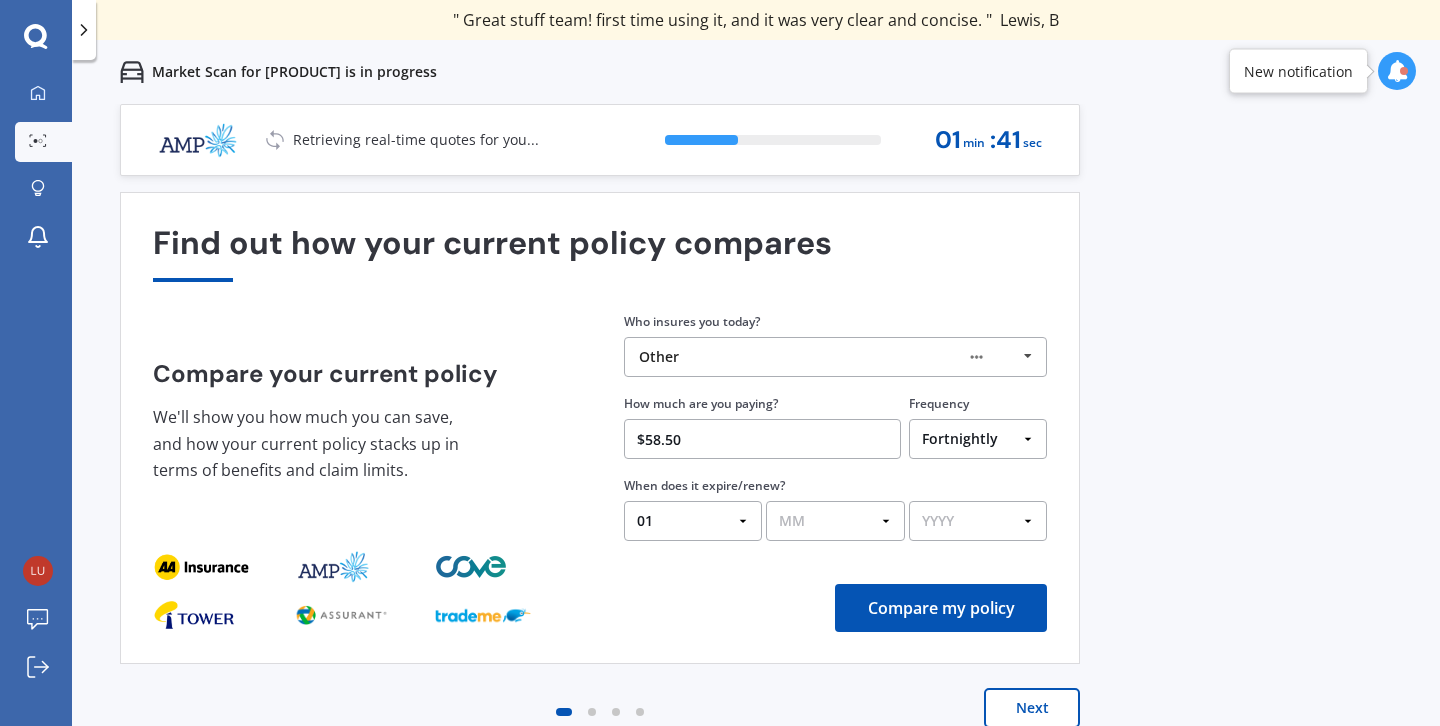 click on "MM 01 02 03 04 05 06 07 08 09 10 11 12" at bounding box center [835, 521] 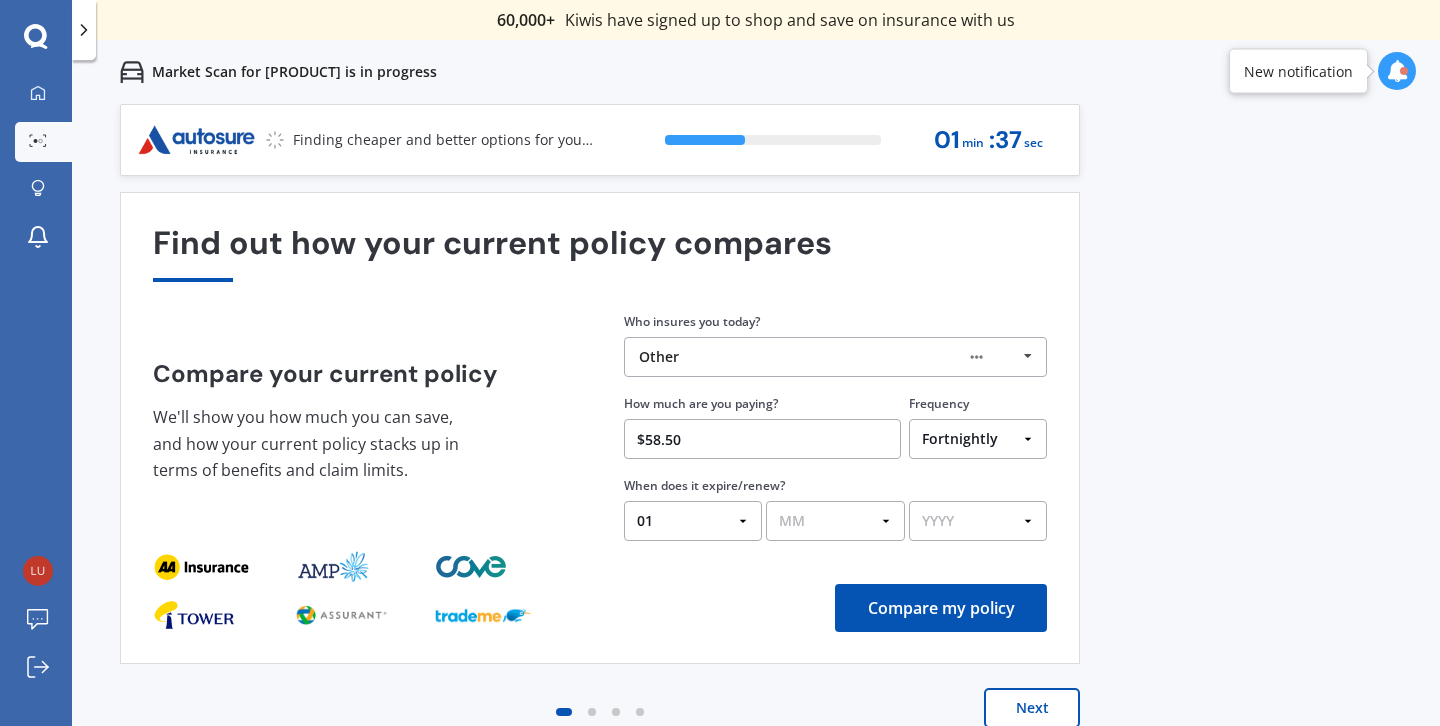 select on "07" 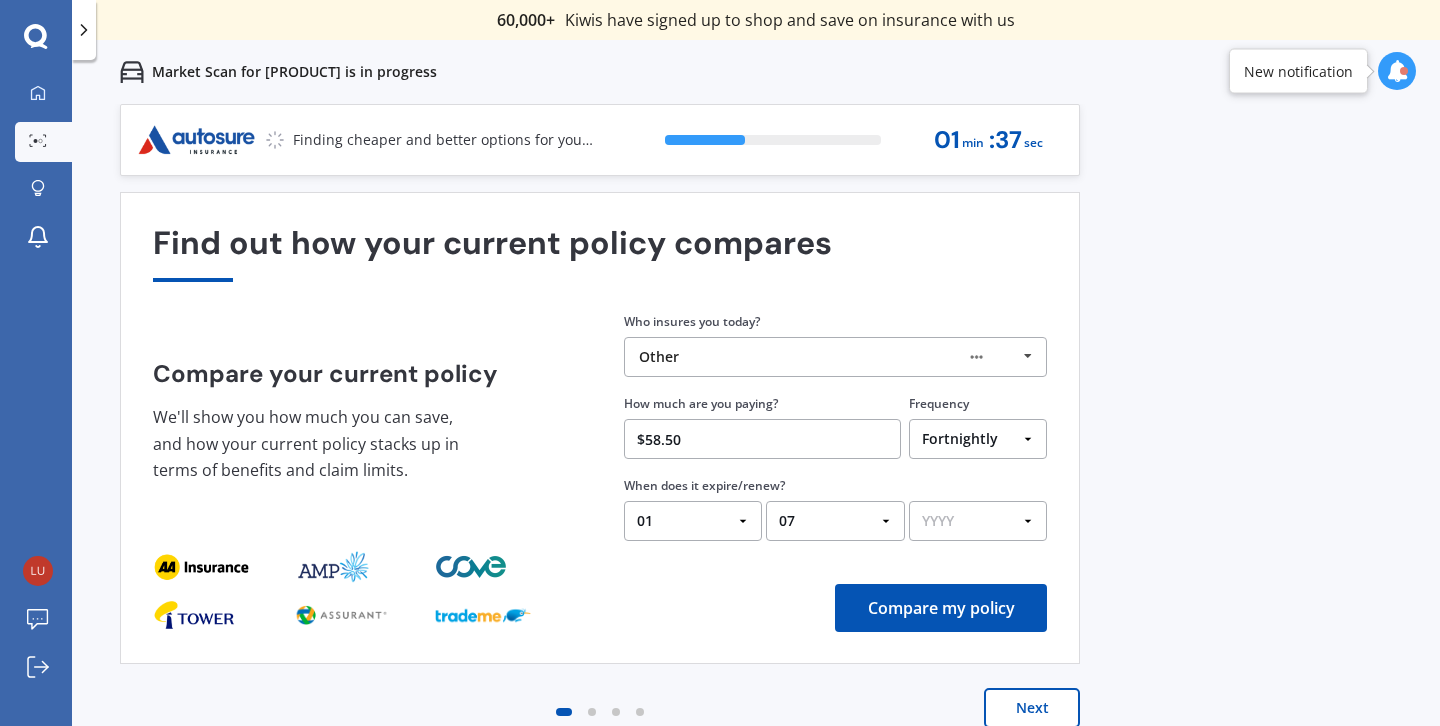 click on "YYYY 2026 2025 2024" at bounding box center [978, 521] 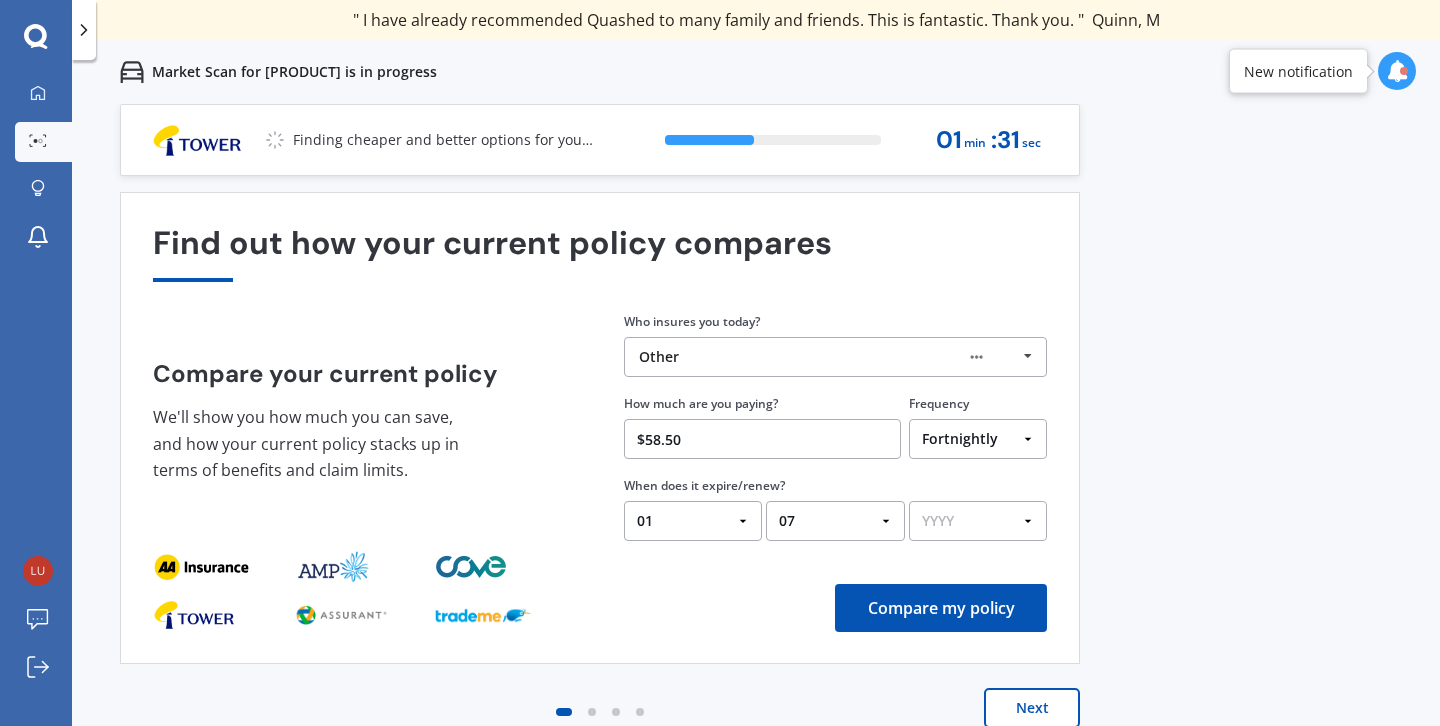 select on "2026" 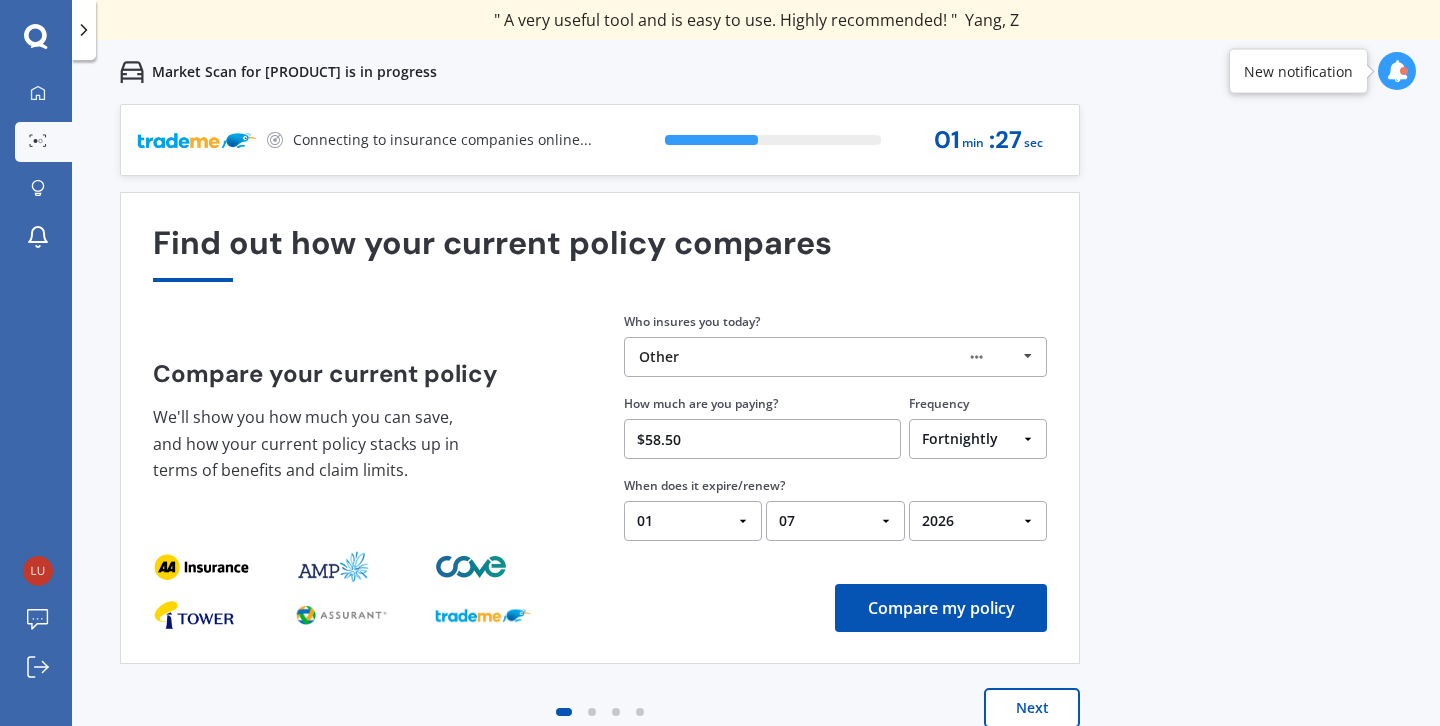 click on "Compare my policy" at bounding box center [941, 608] 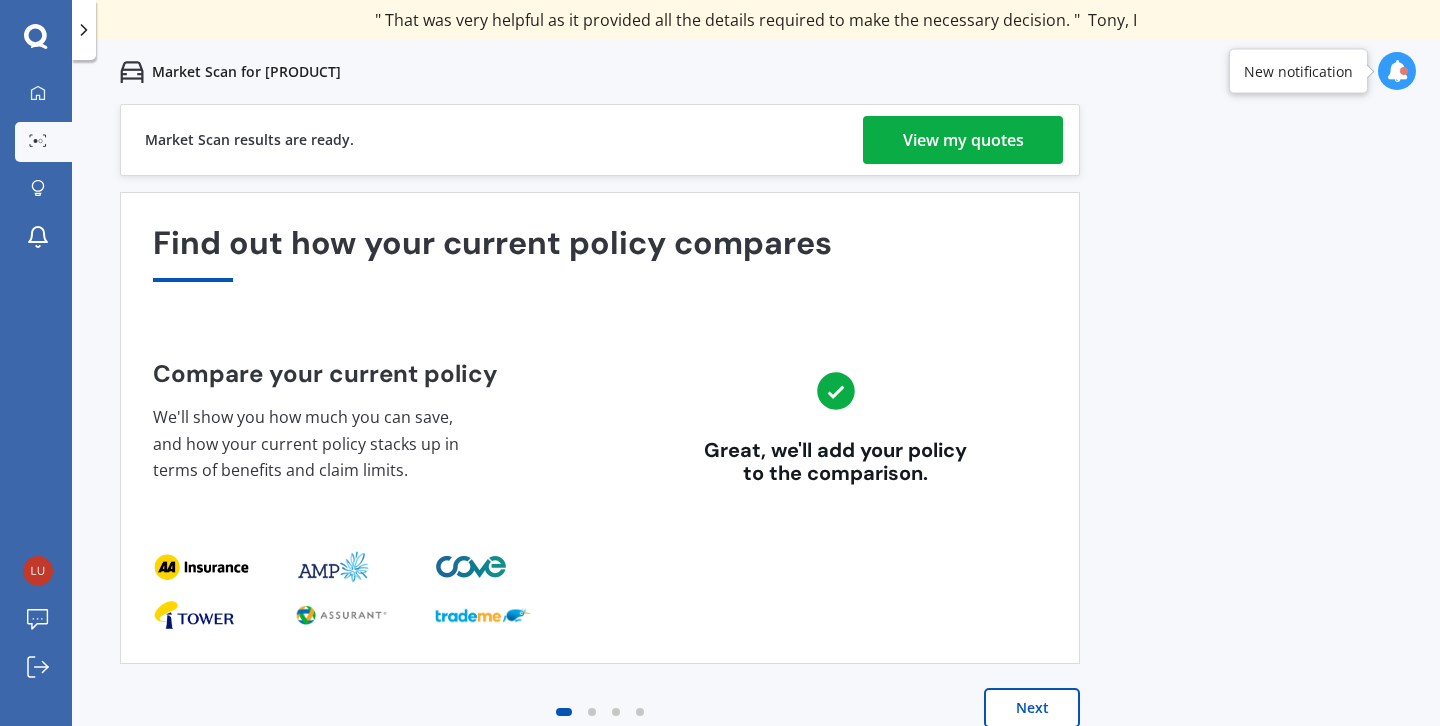 click on "View my quotes" at bounding box center (963, 140) 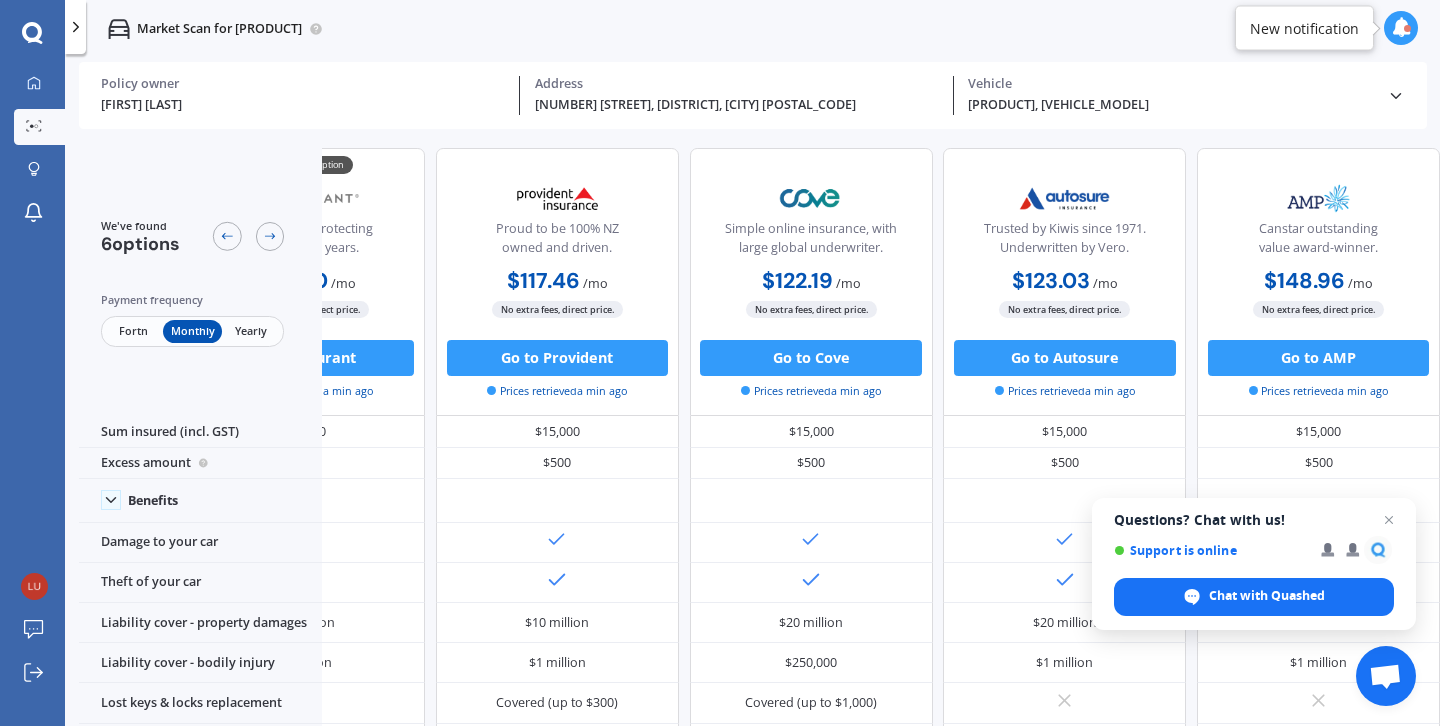 scroll, scrollTop: 0, scrollLeft: 0, axis: both 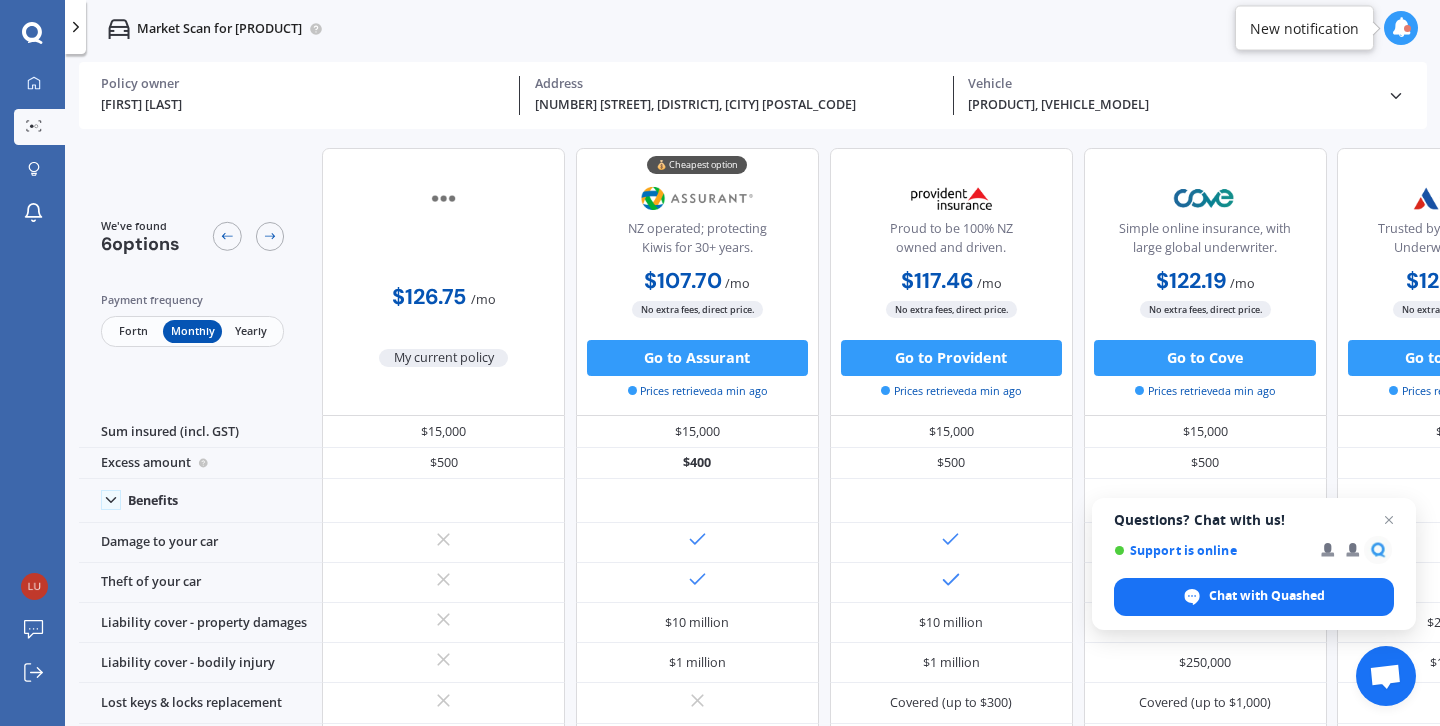 click on "Fortn" at bounding box center [133, 331] 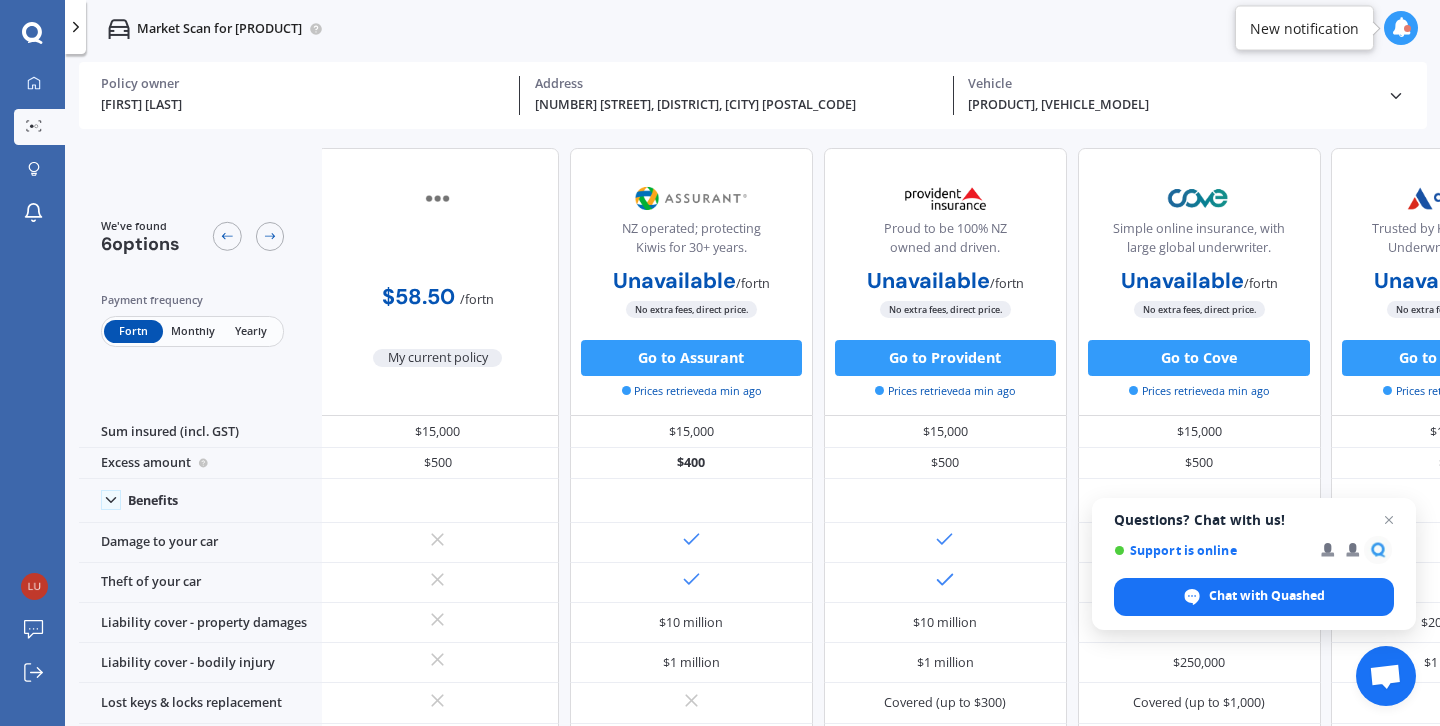scroll, scrollTop: 0, scrollLeft: 0, axis: both 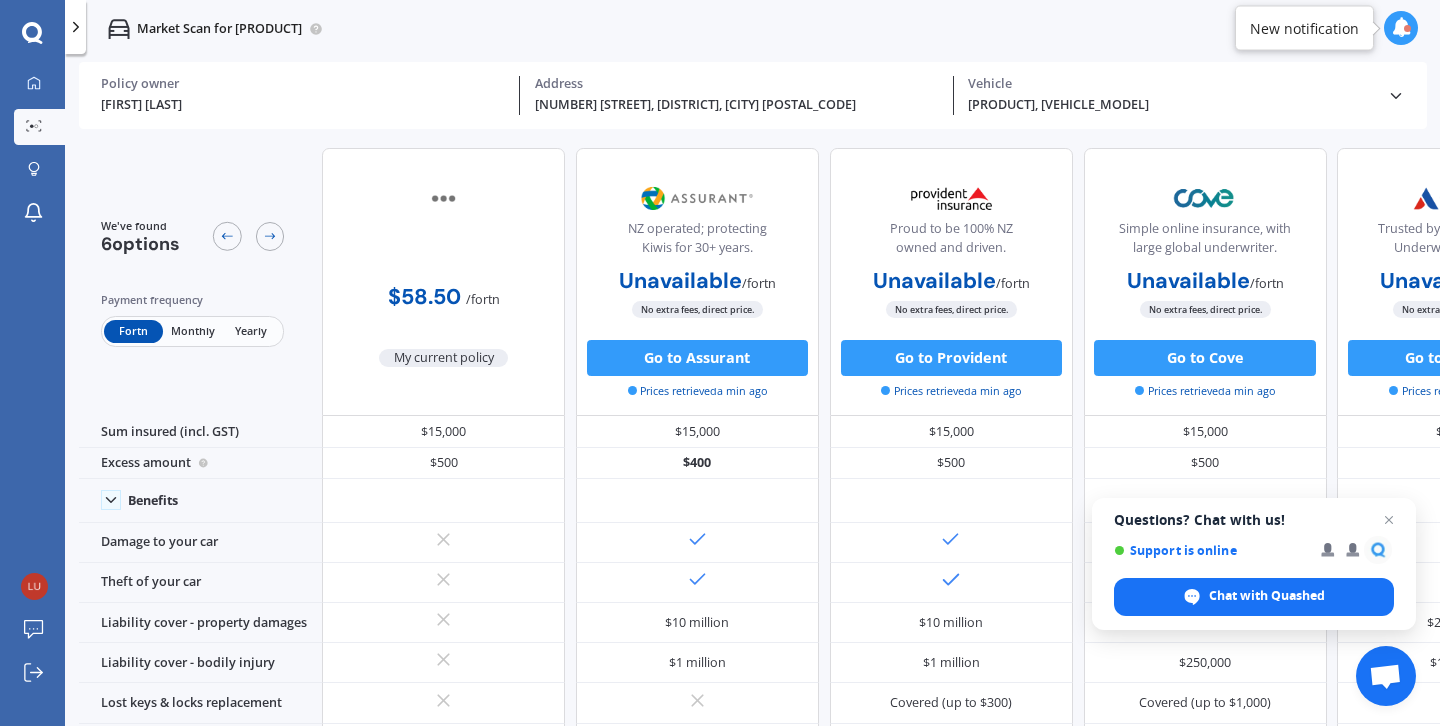 click on "Monthly" at bounding box center [192, 331] 